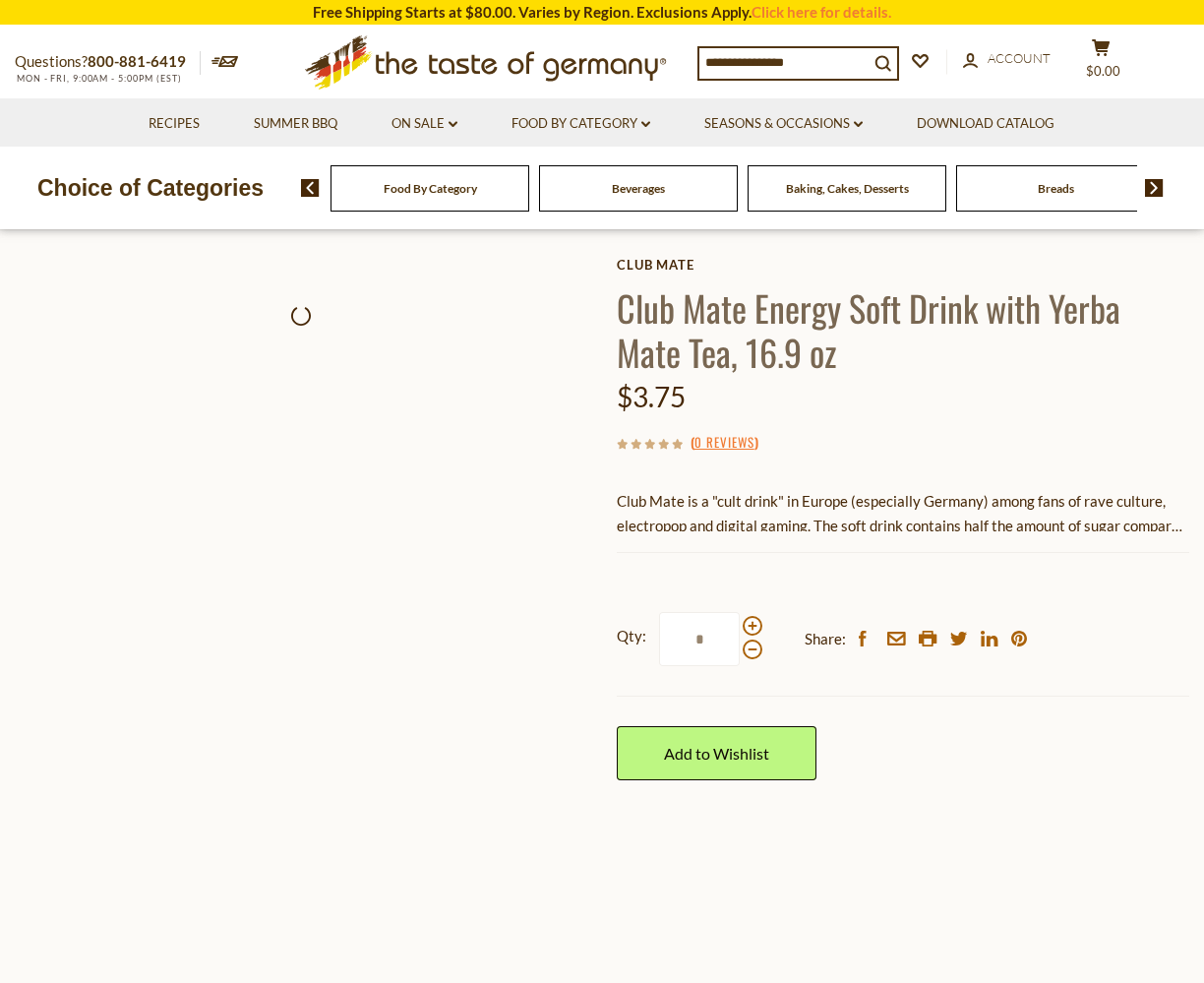 scroll, scrollTop: 0, scrollLeft: 0, axis: both 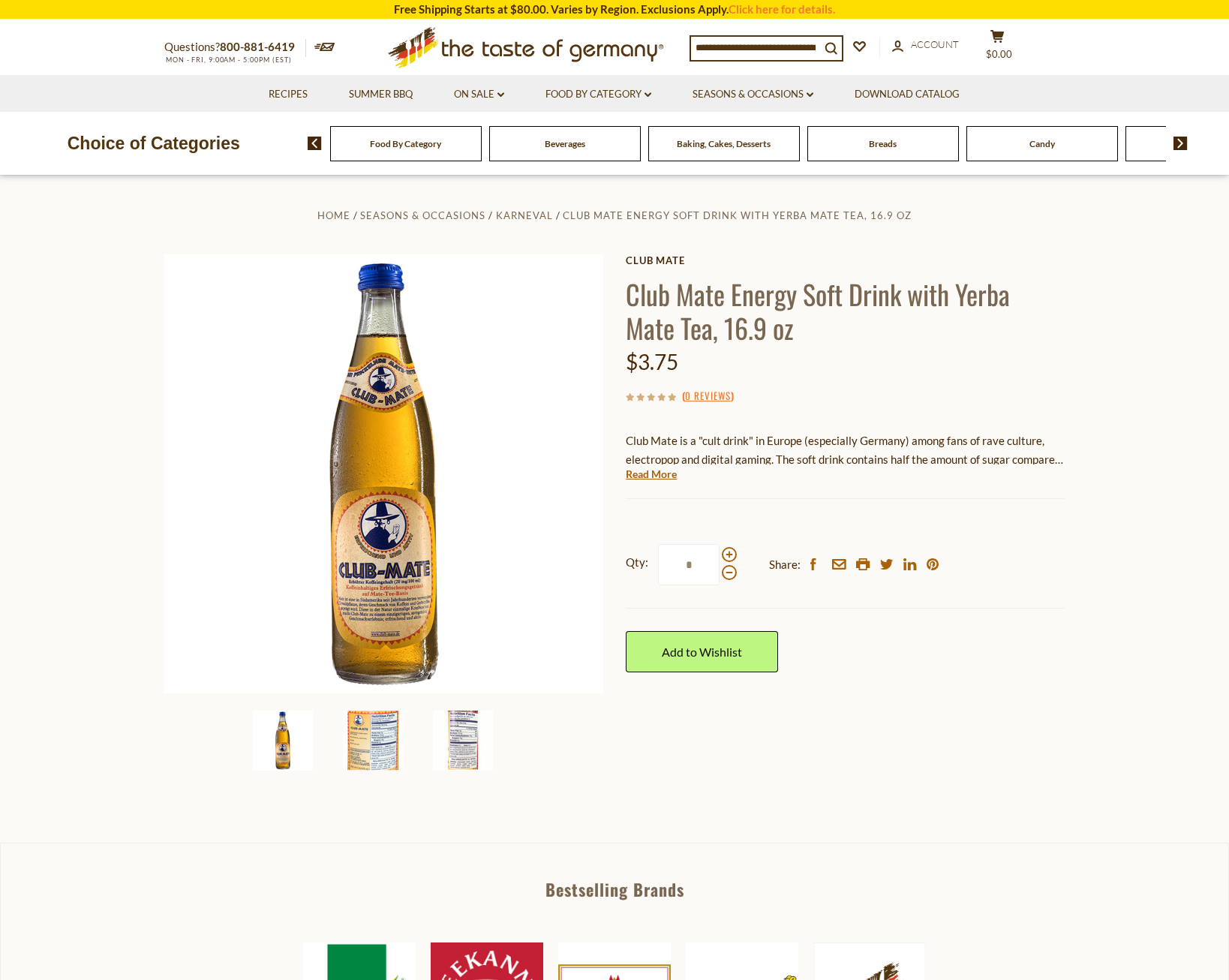 drag, startPoint x: 663, startPoint y: 473, endPoint x: 671, endPoint y: 473, distance: 8 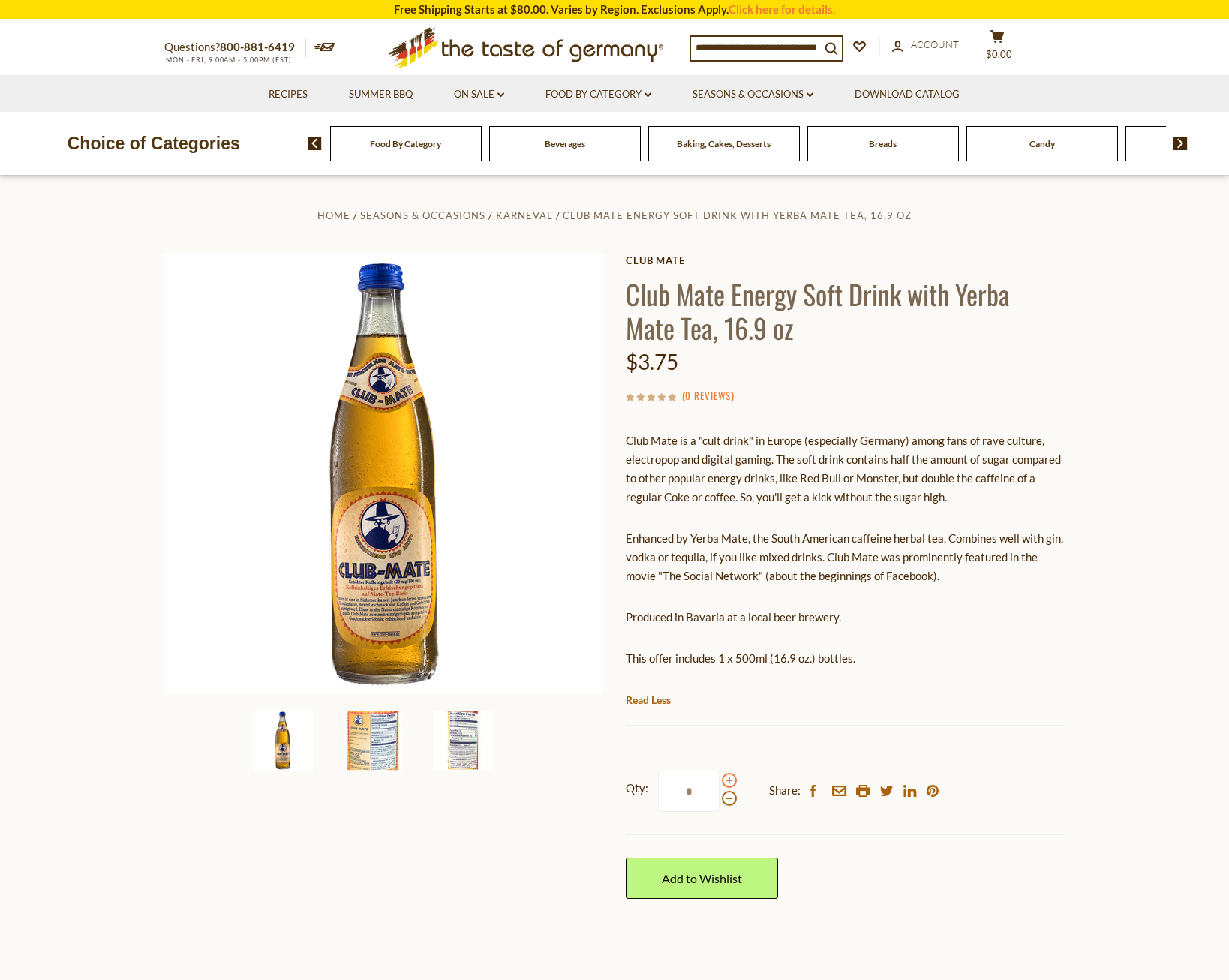 click at bounding box center [729, 780] 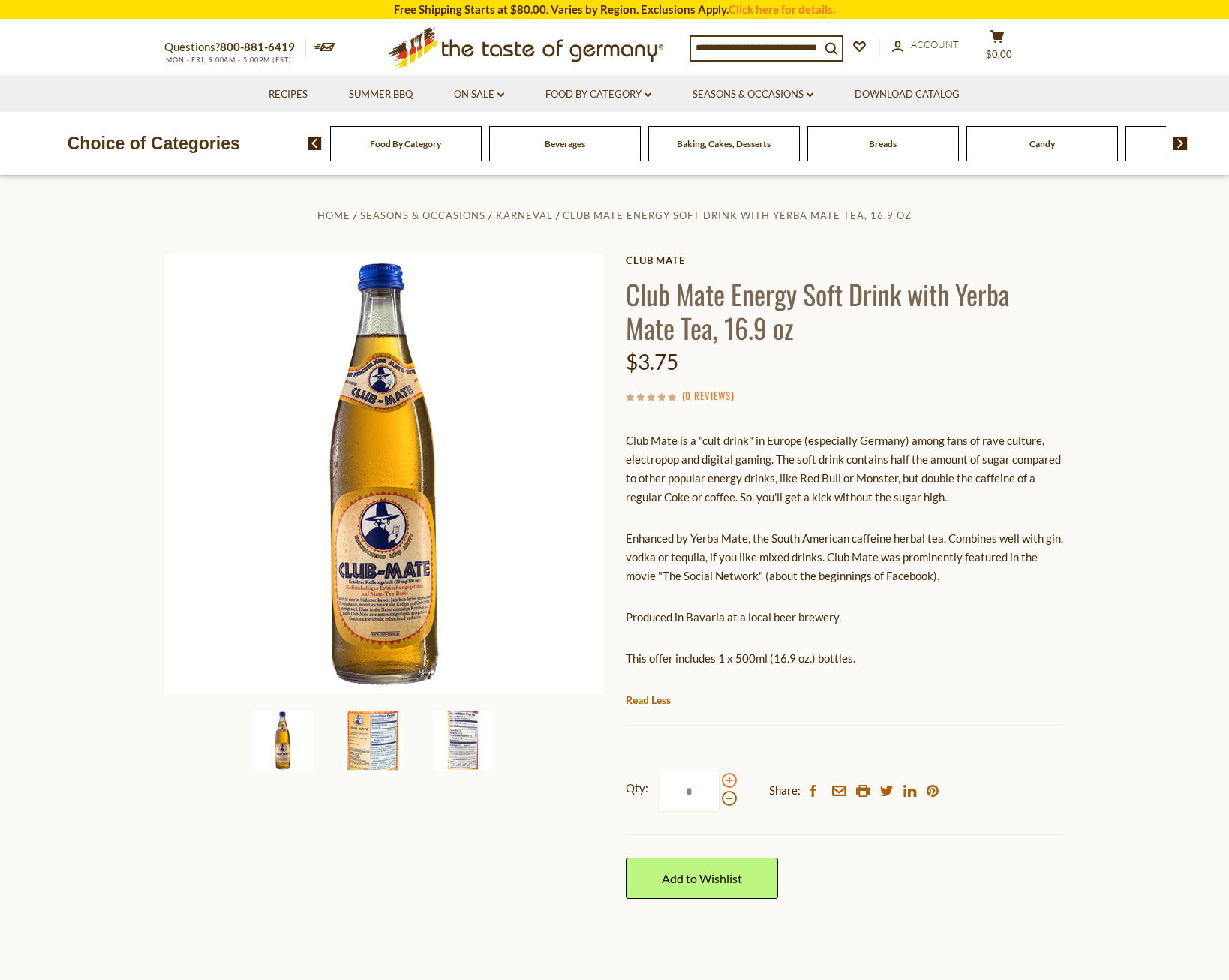 click at bounding box center [729, 780] 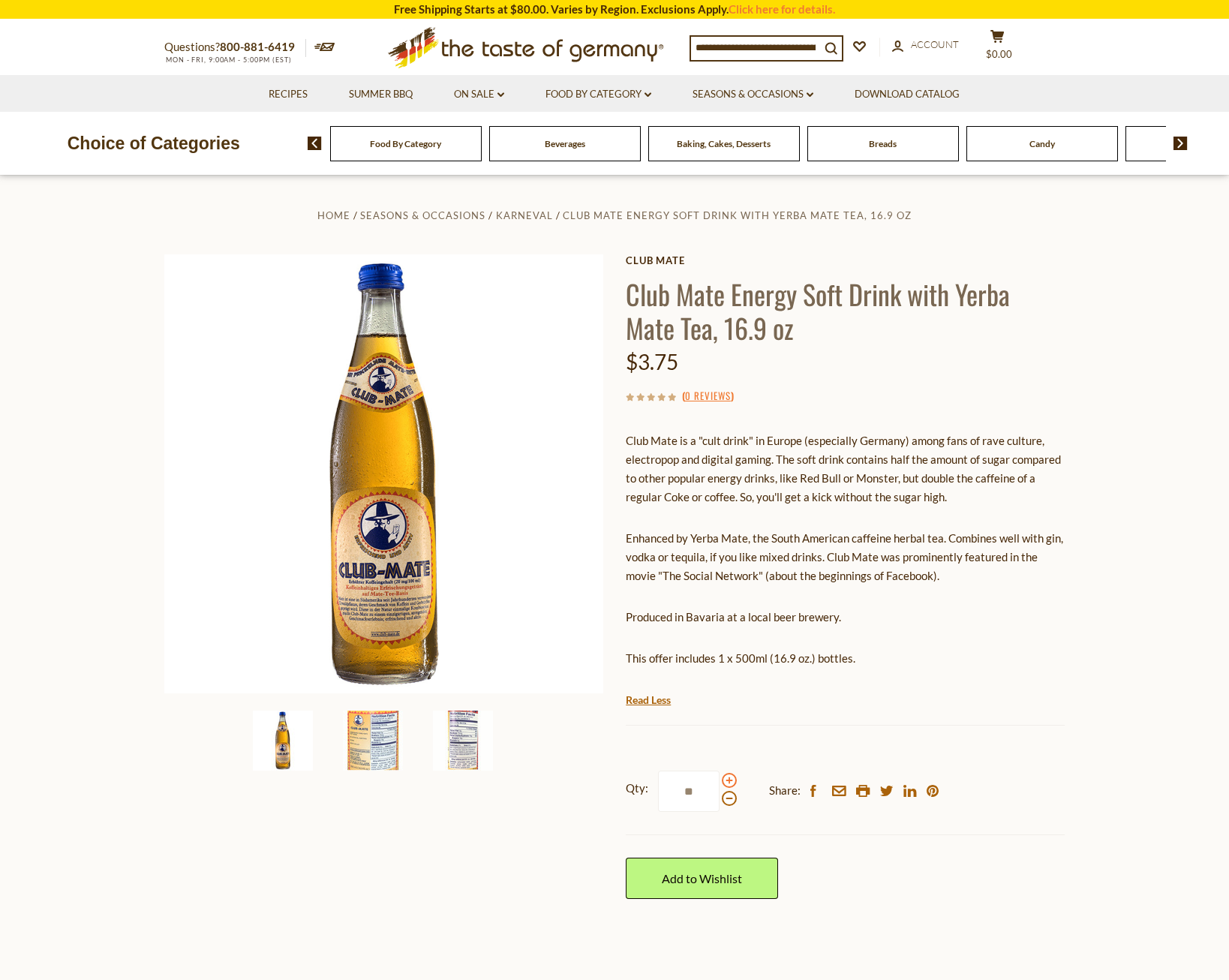 click at bounding box center (729, 780) 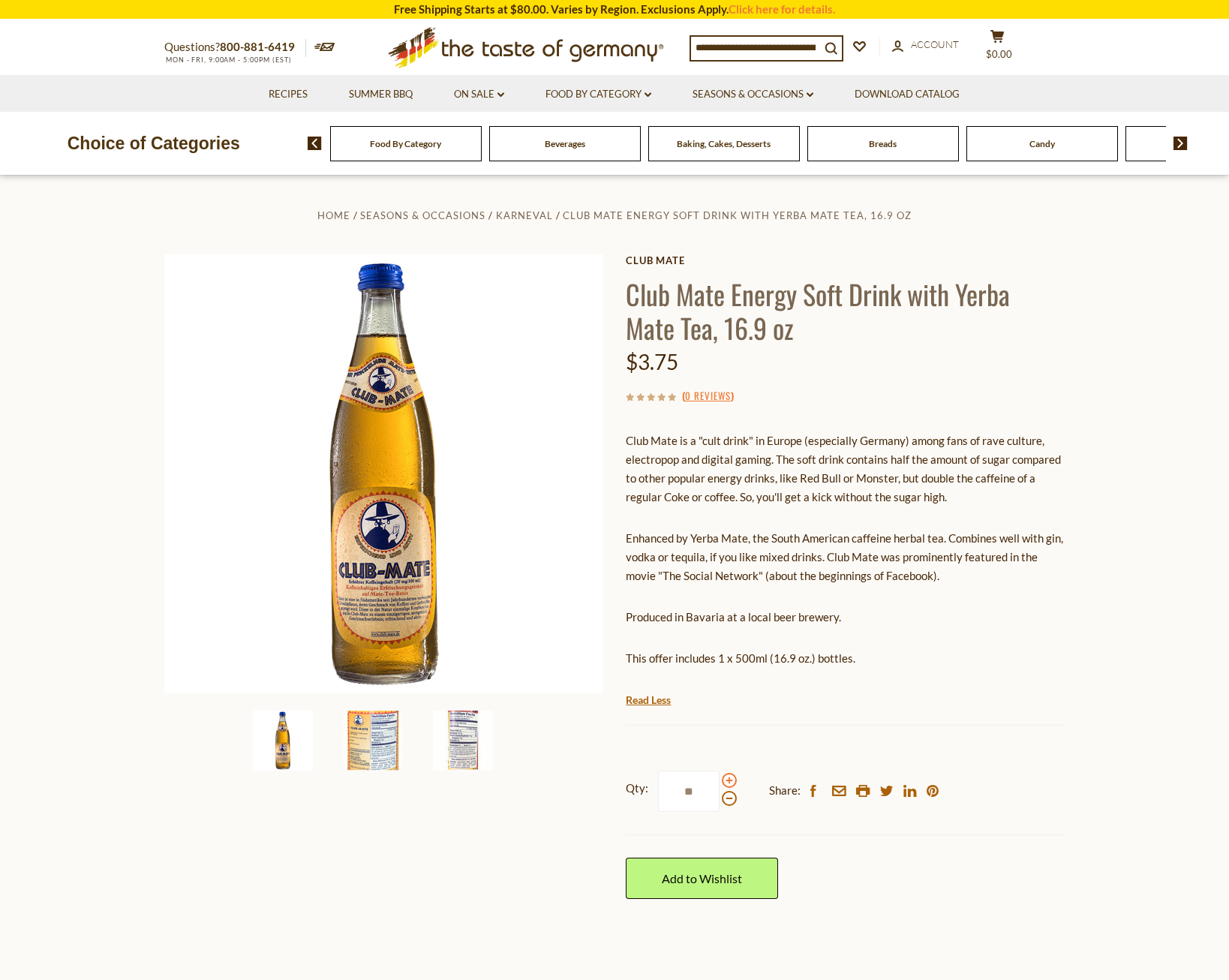 click at bounding box center (729, 780) 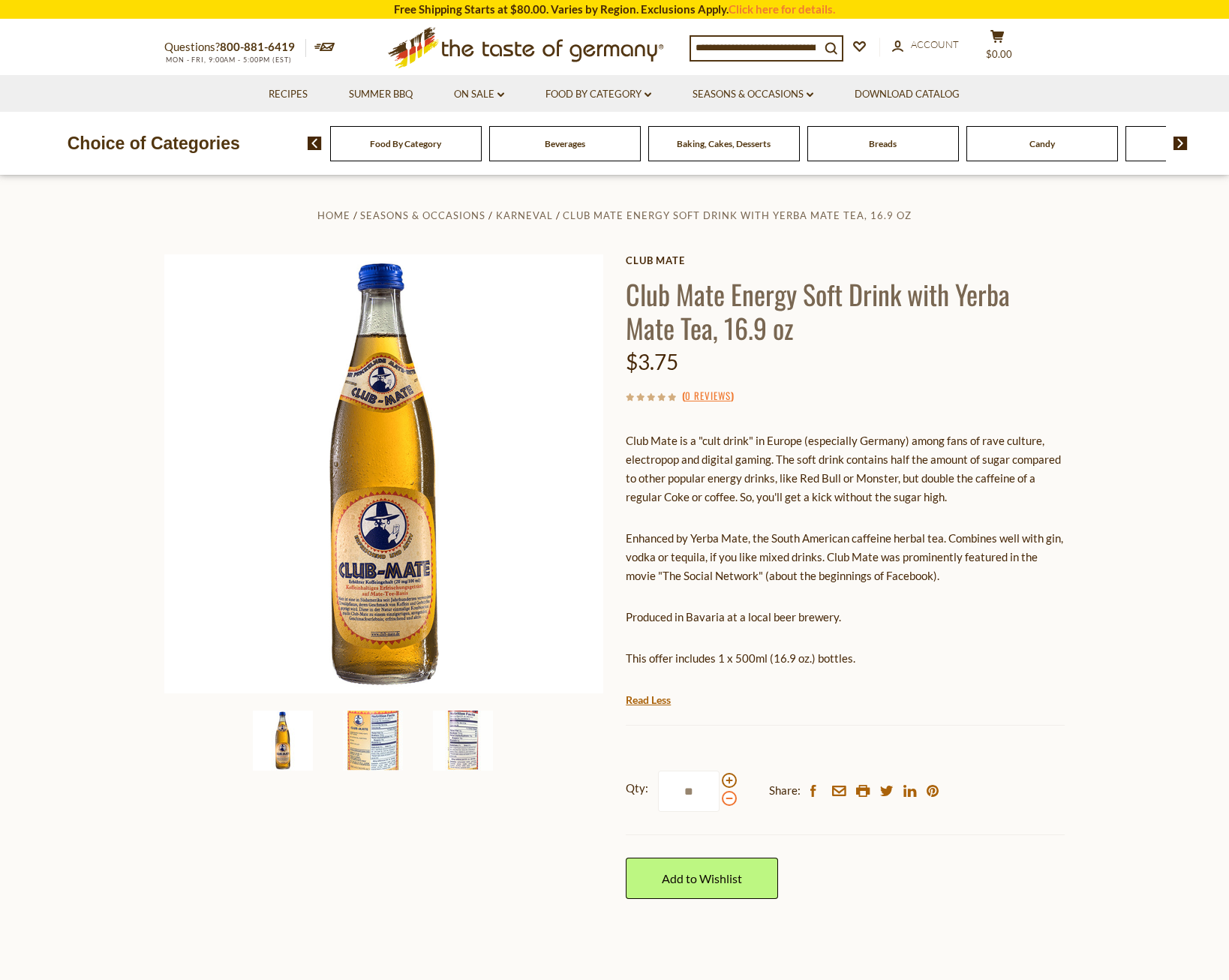 click at bounding box center [729, 798] 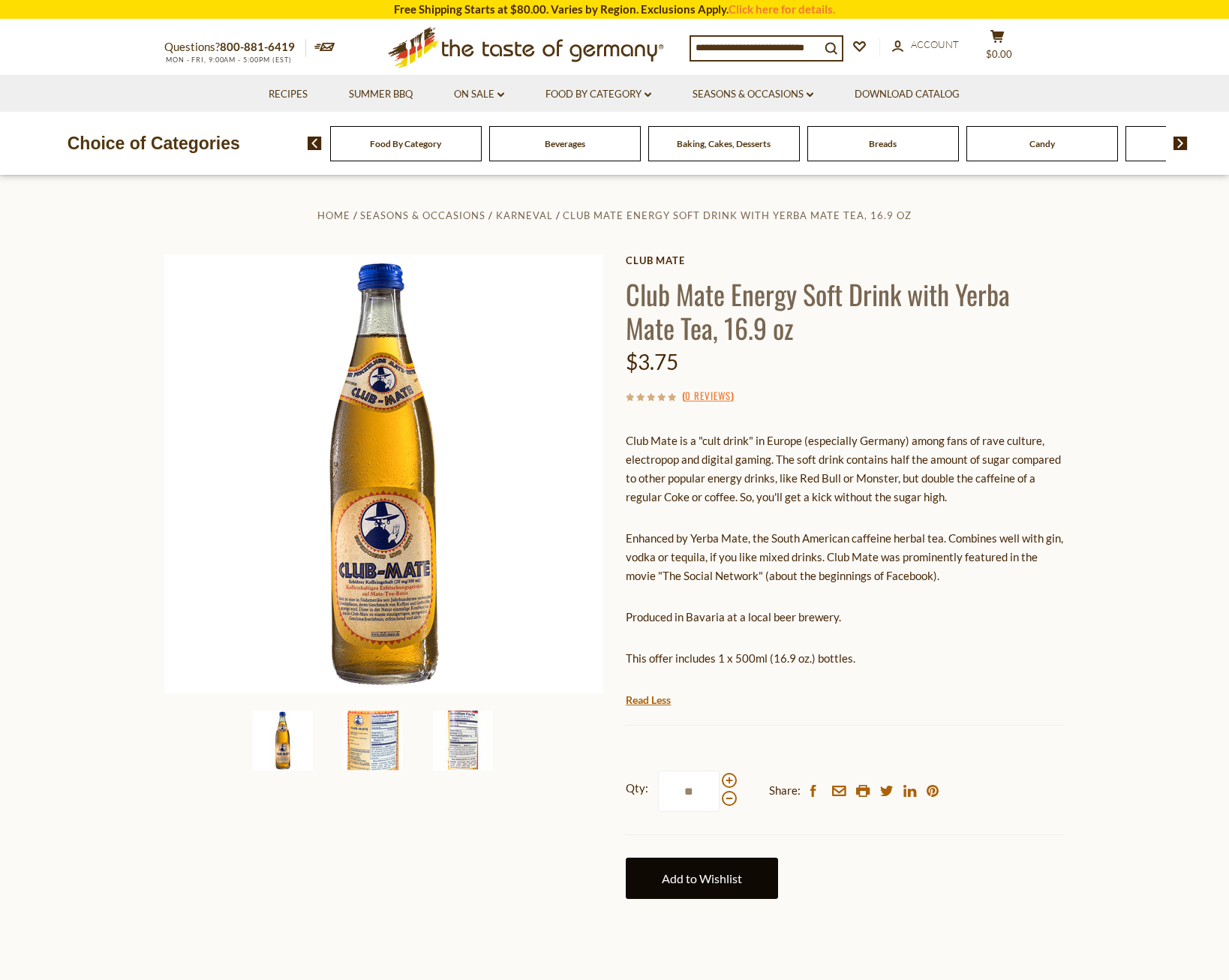 click on "Add to Wishlist" at bounding box center [702, 878] 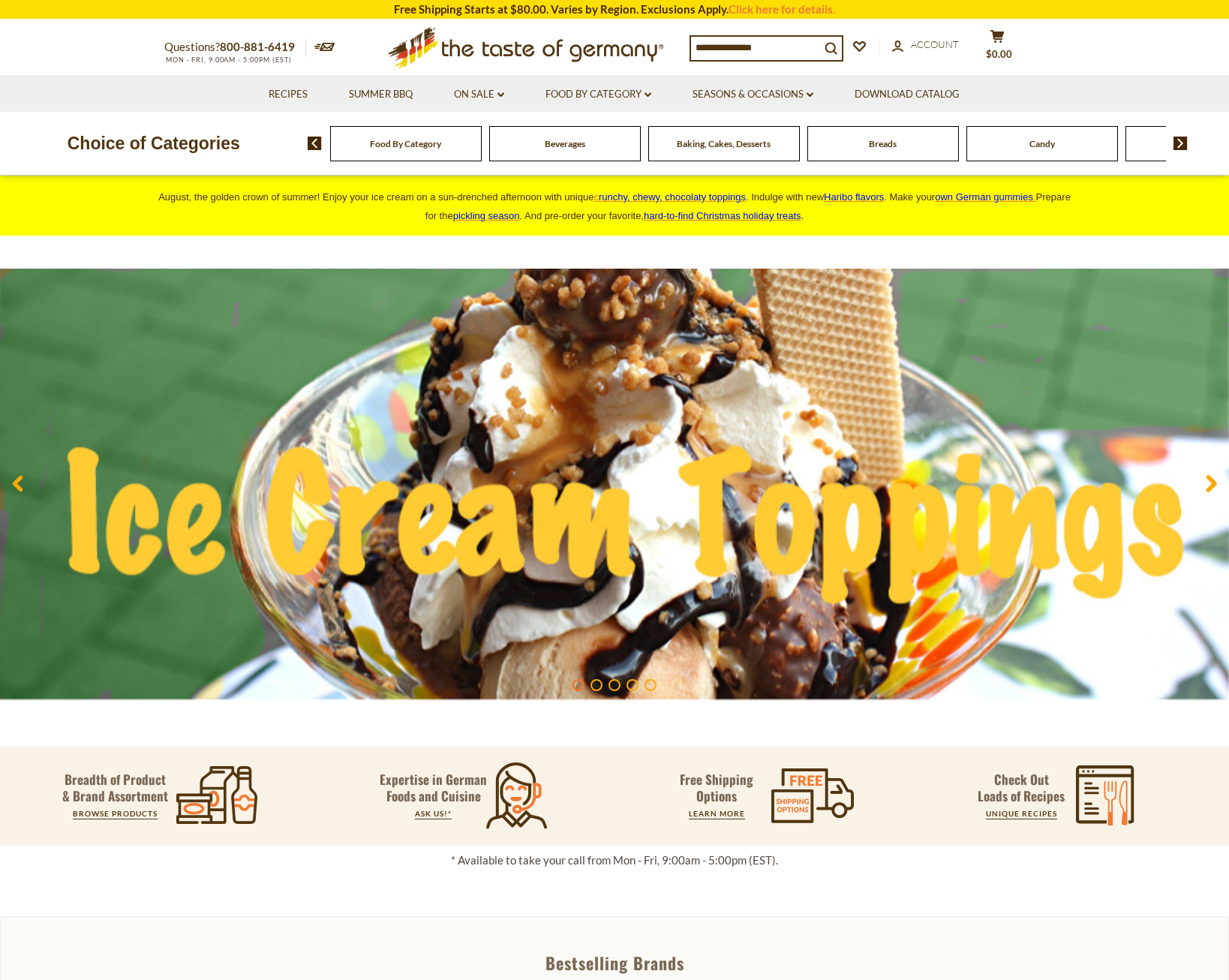 scroll, scrollTop: 0, scrollLeft: 0, axis: both 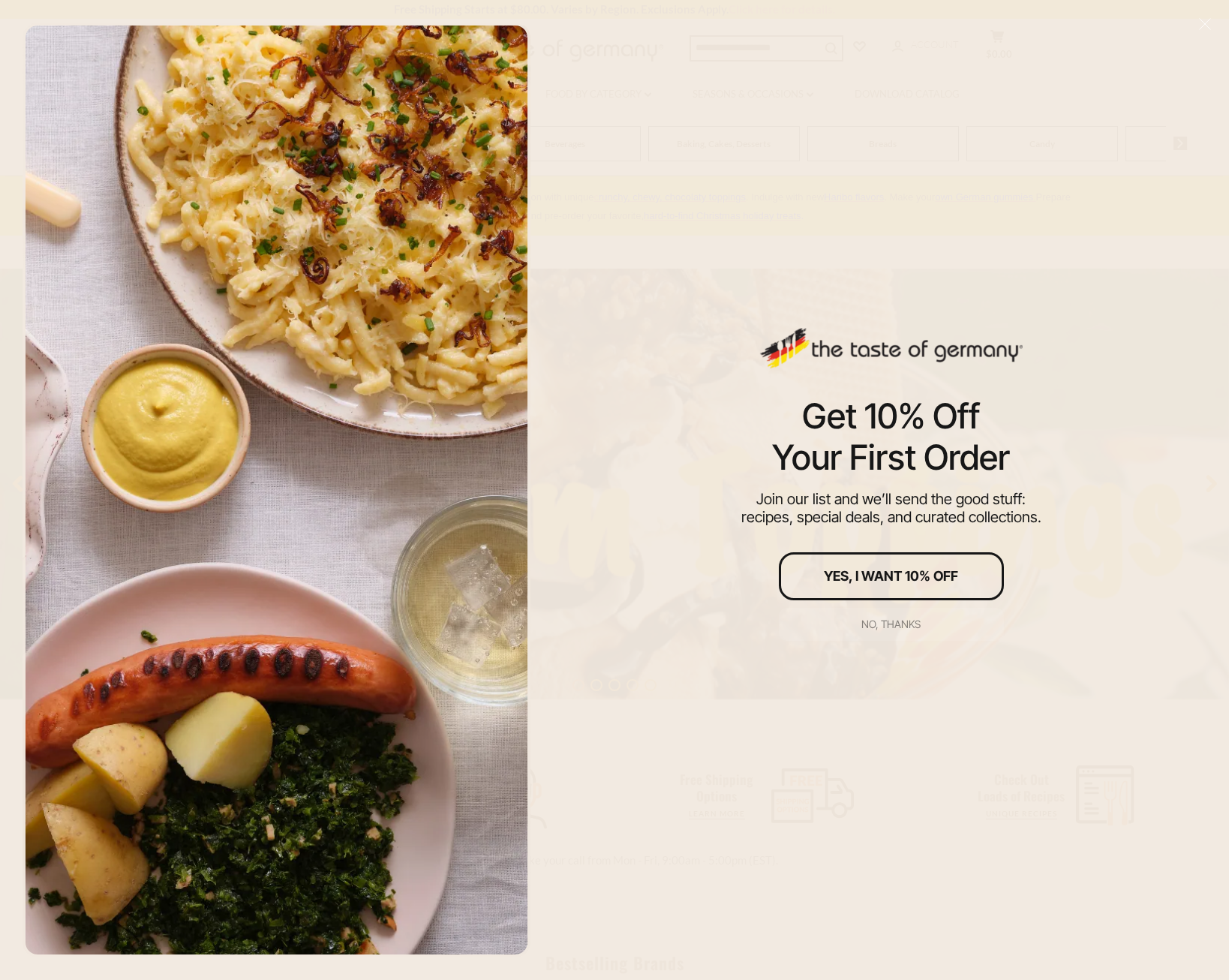 click on "No, thanks" at bounding box center (891, 624) 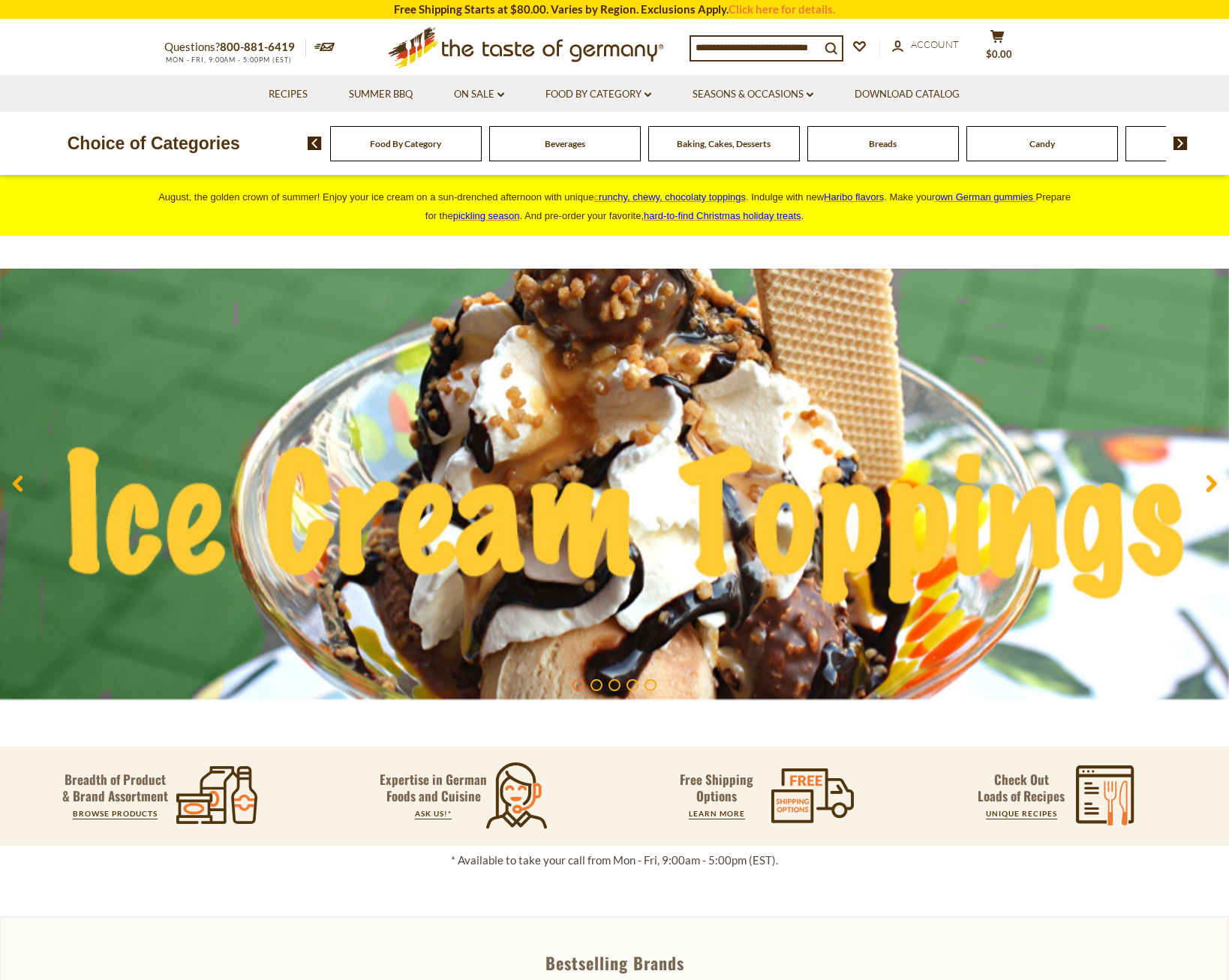 click at bounding box center [756, 47] 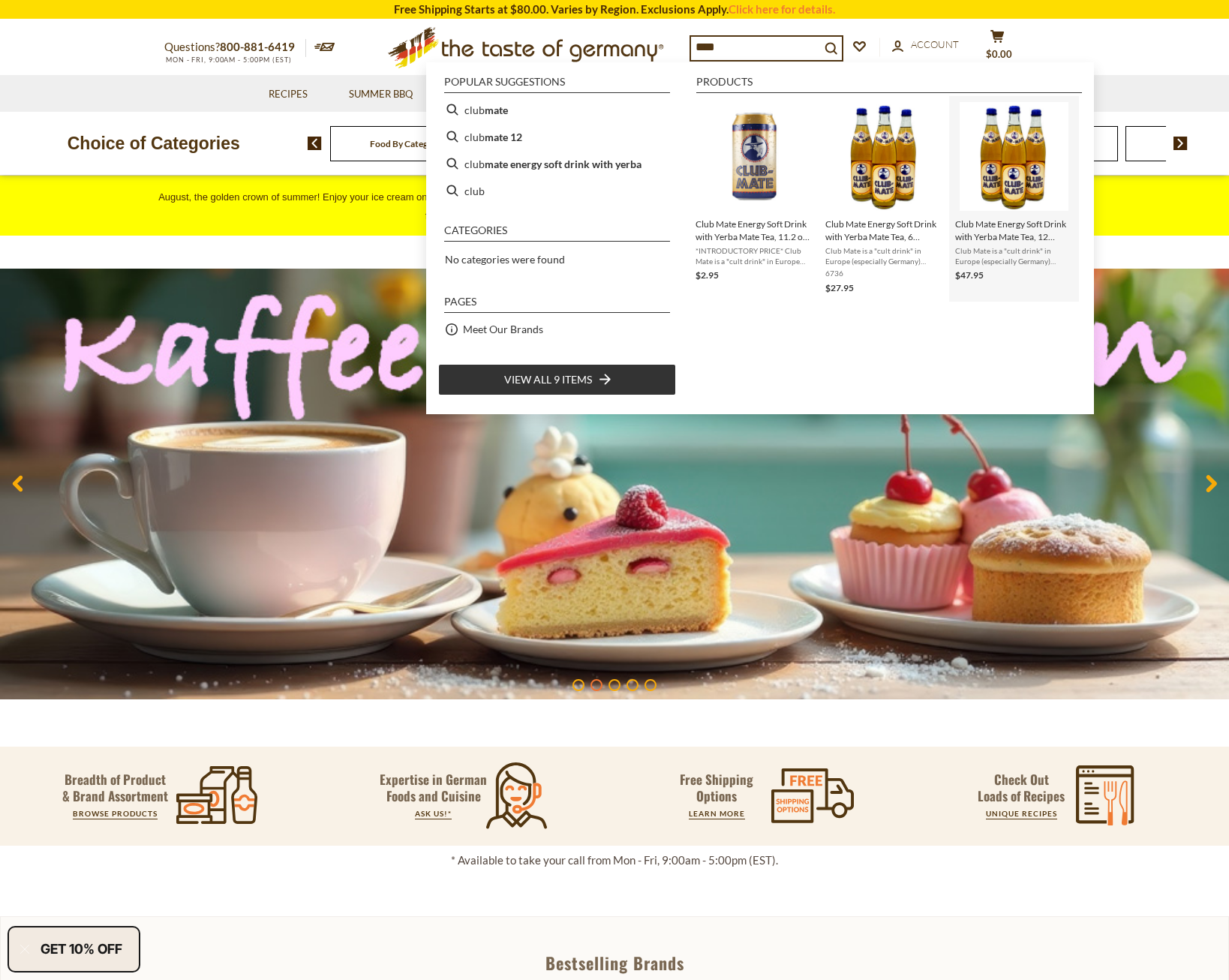 type on "****" 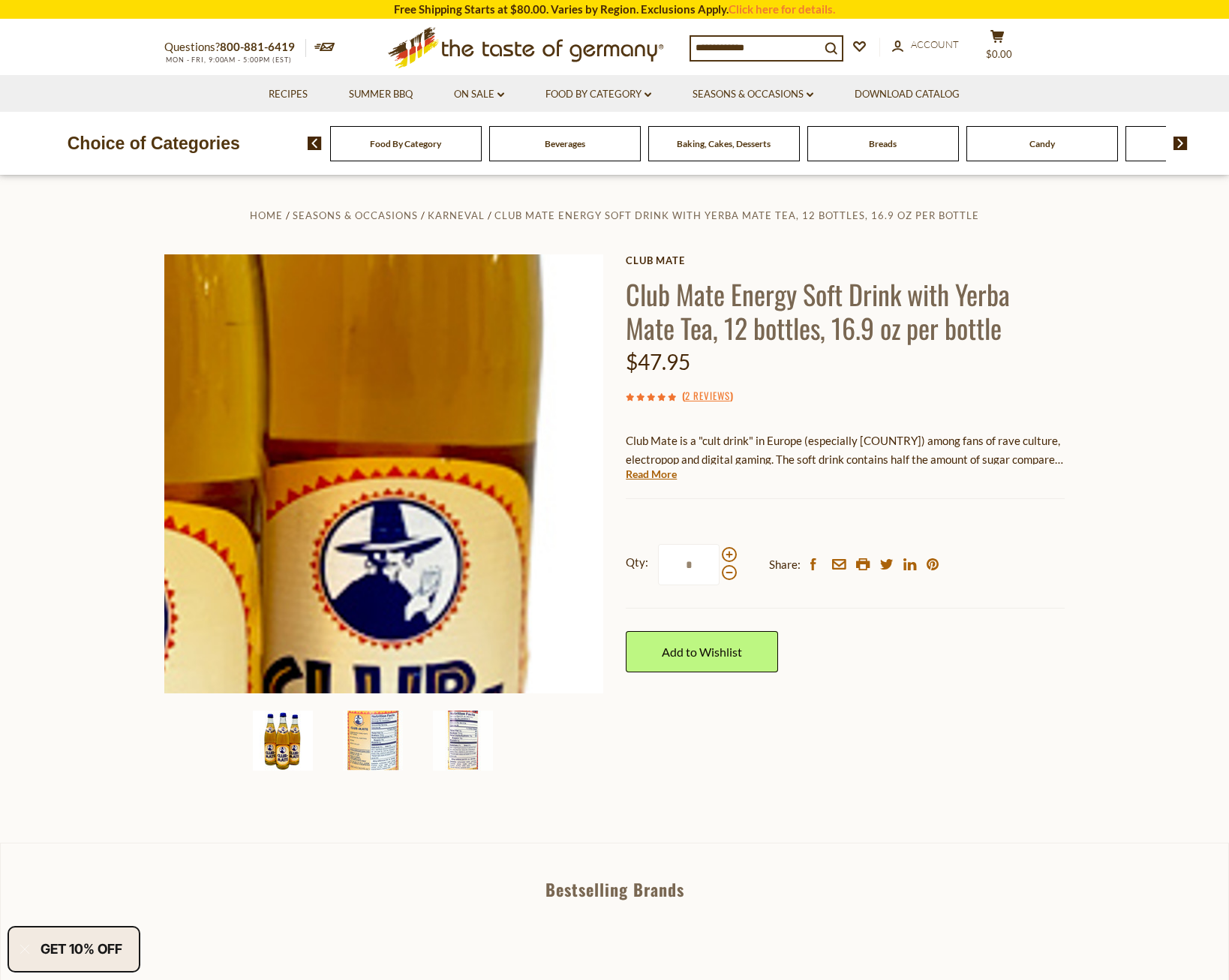 scroll, scrollTop: 0, scrollLeft: 0, axis: both 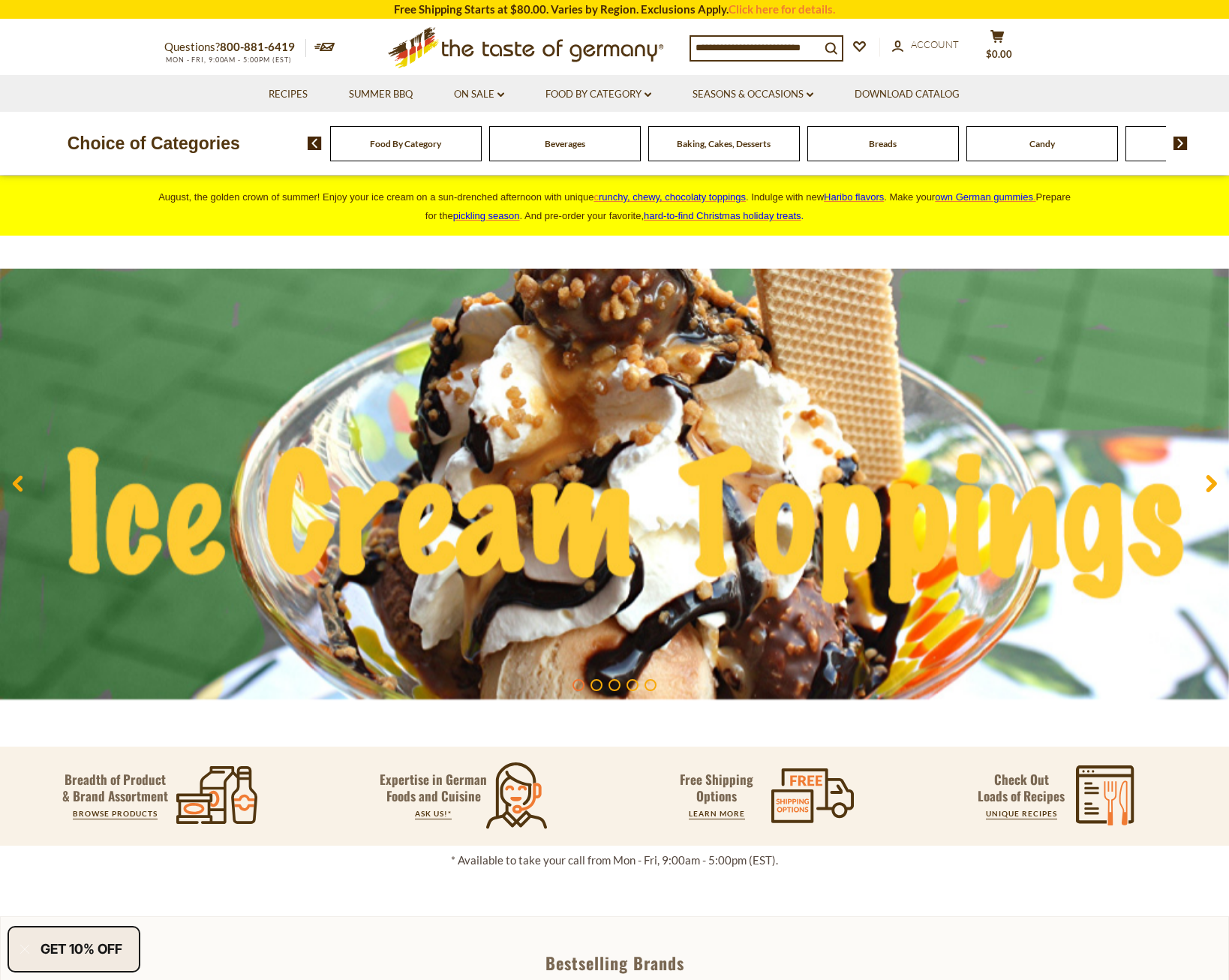 click at bounding box center (756, 47) 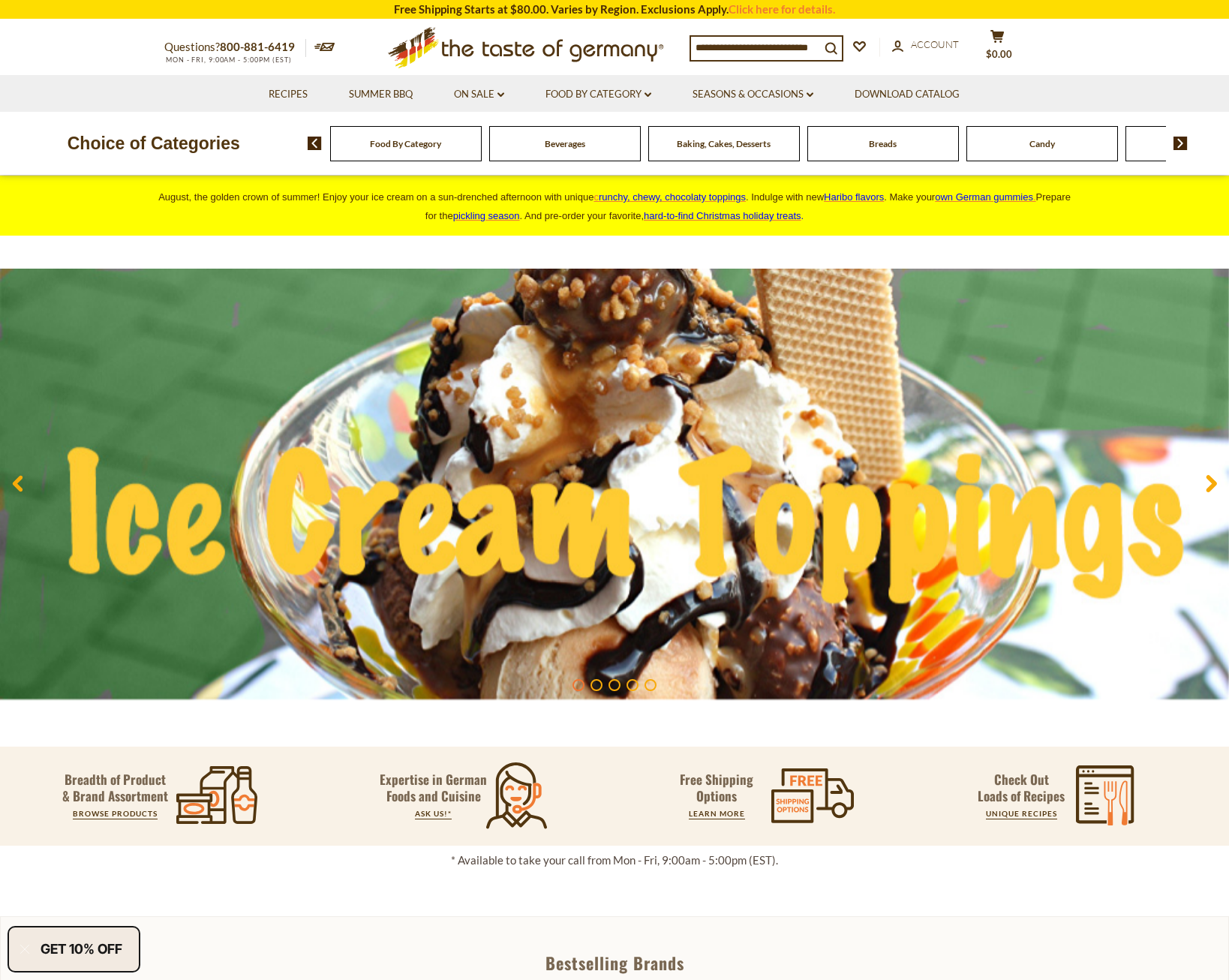 click at bounding box center [756, 47] 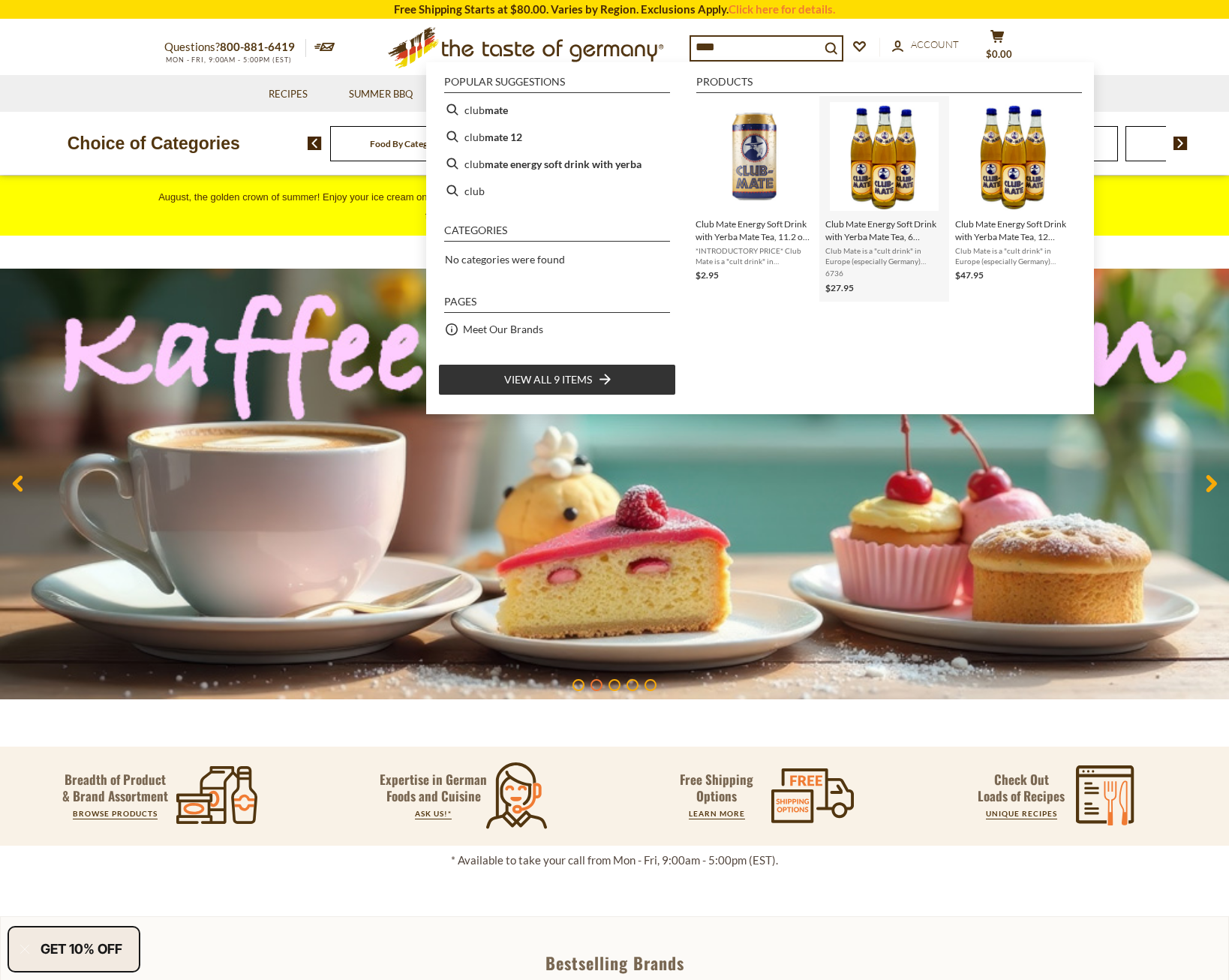 type on "****" 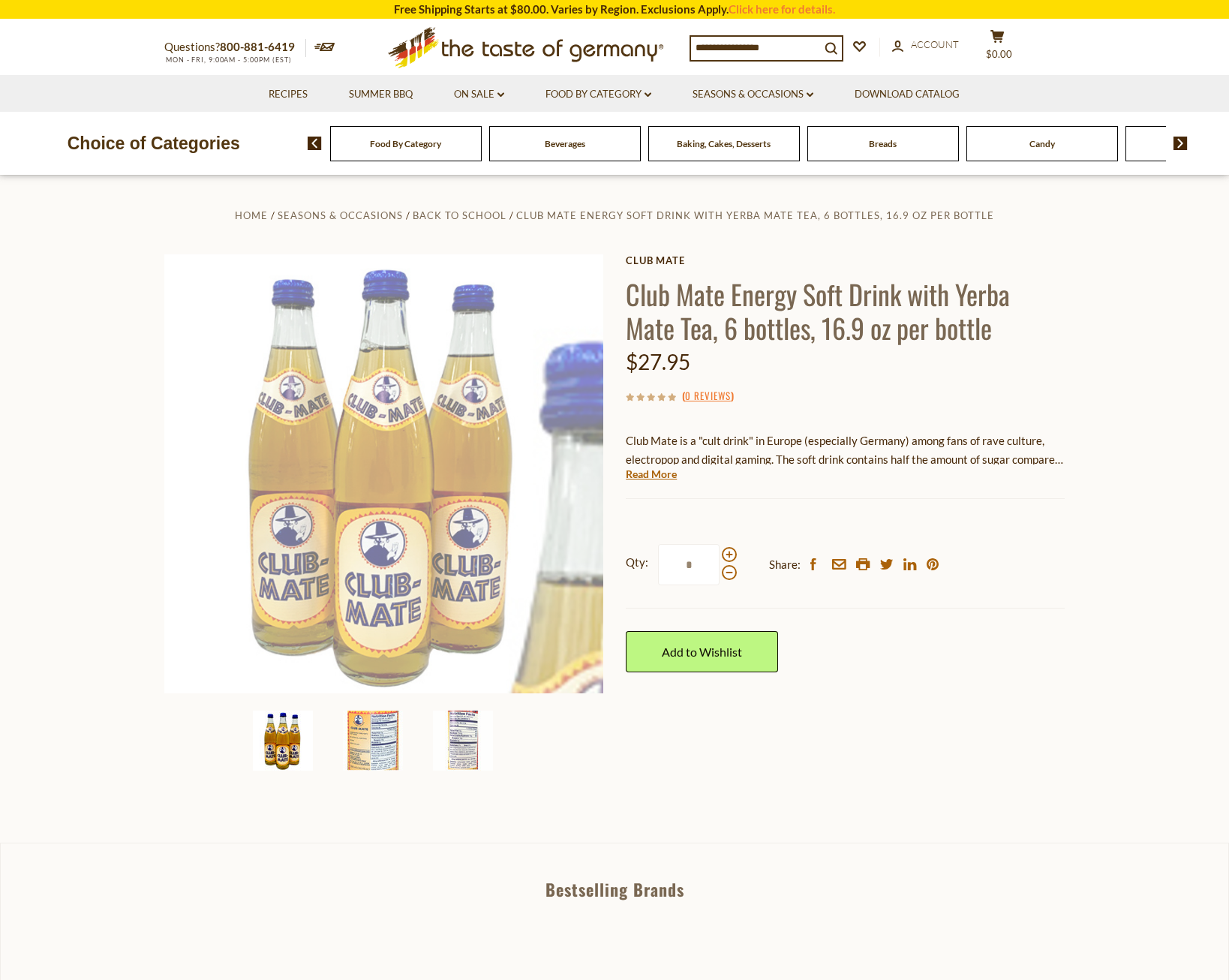 scroll, scrollTop: 0, scrollLeft: 0, axis: both 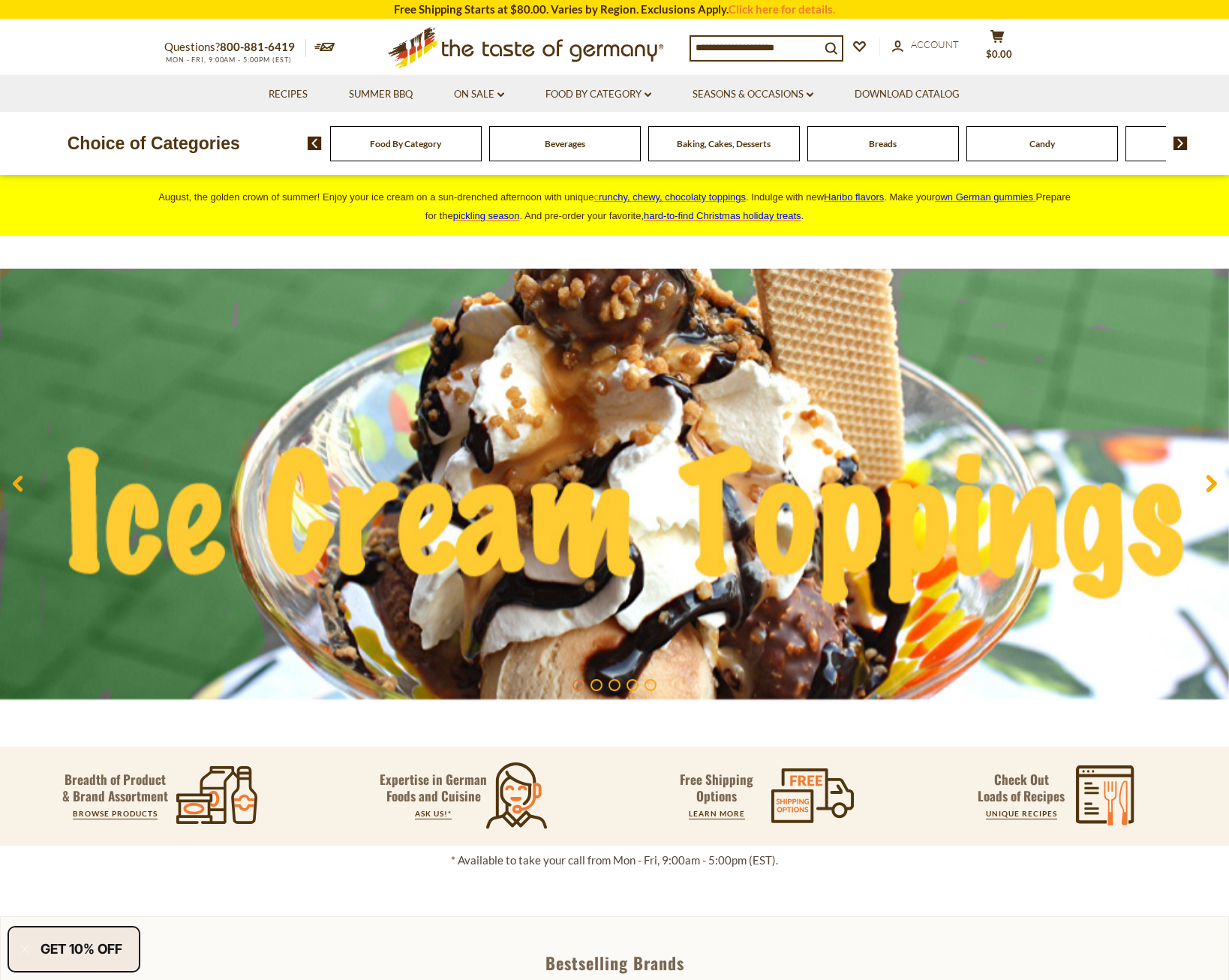 click at bounding box center [756, 47] 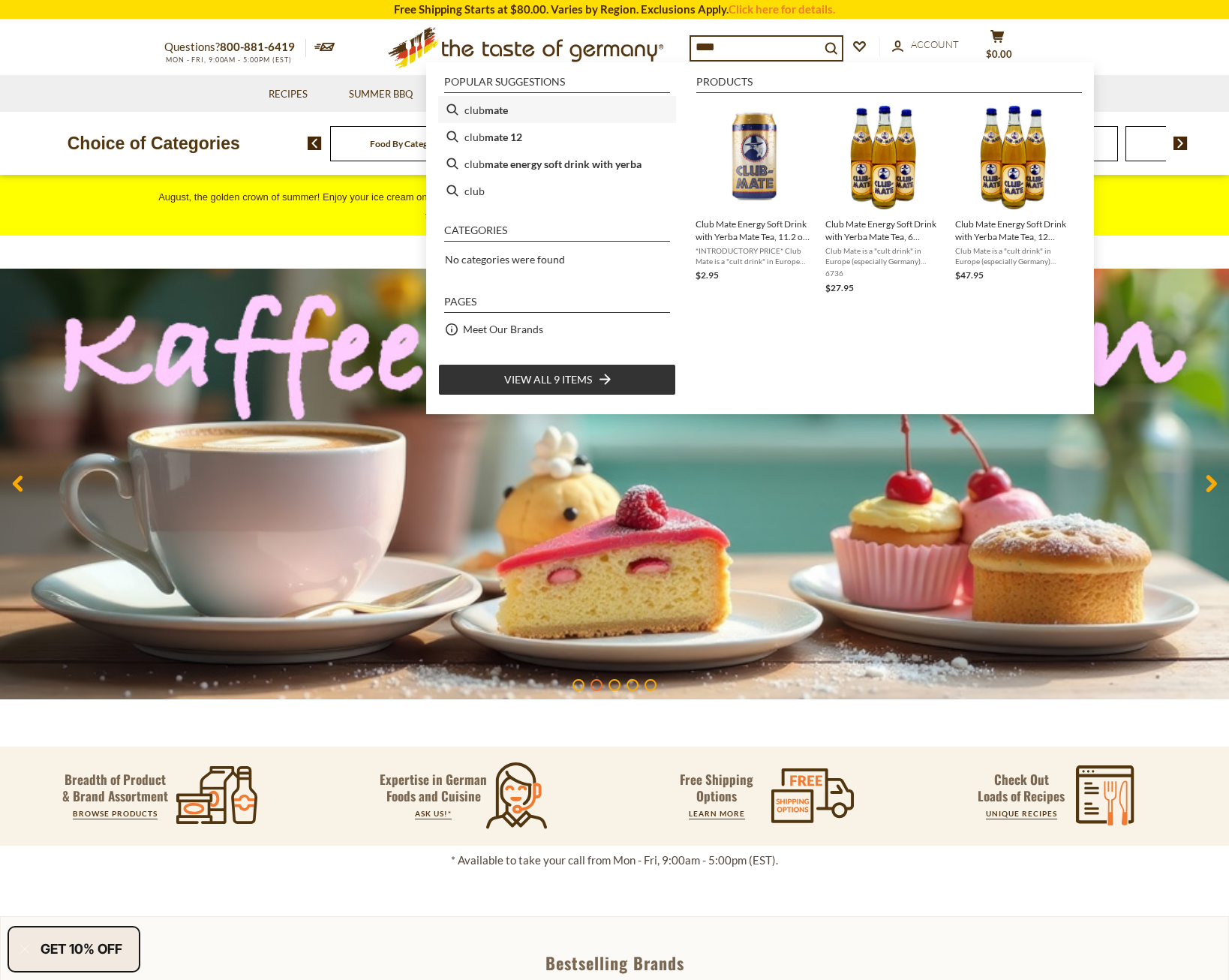 click on "club mate" at bounding box center (557, 110) 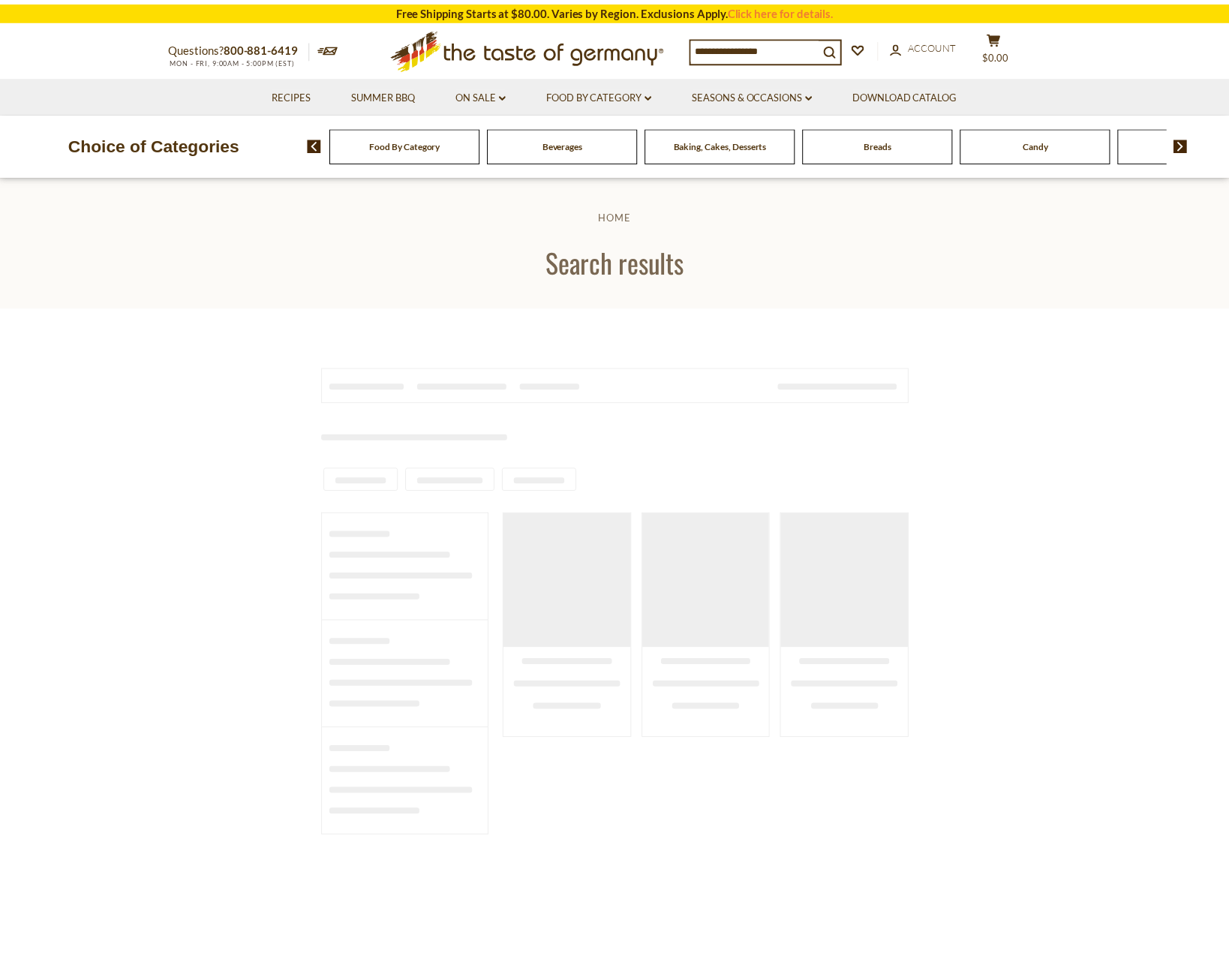 scroll, scrollTop: 0, scrollLeft: 0, axis: both 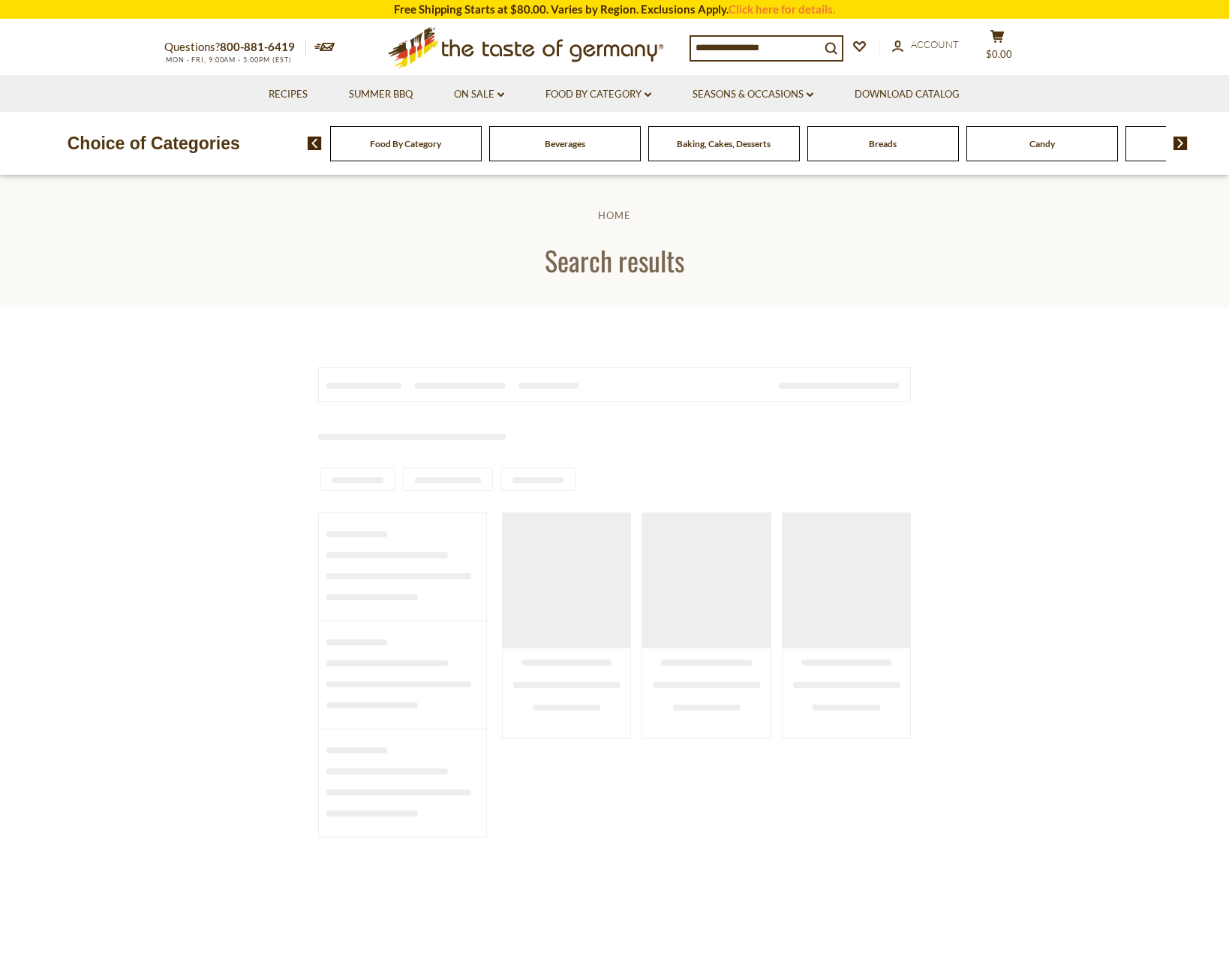 type on "*********" 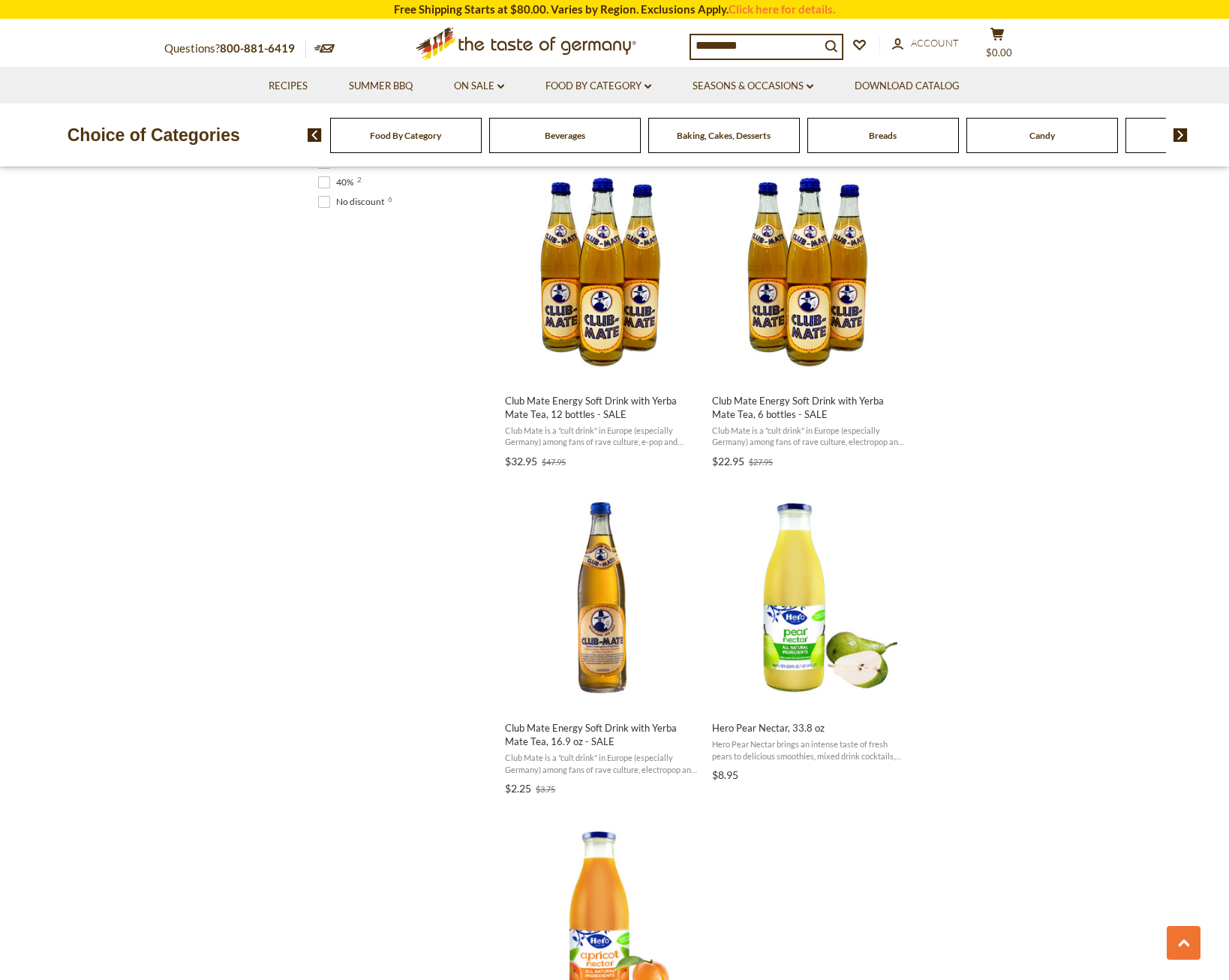 scroll, scrollTop: 675, scrollLeft: 0, axis: vertical 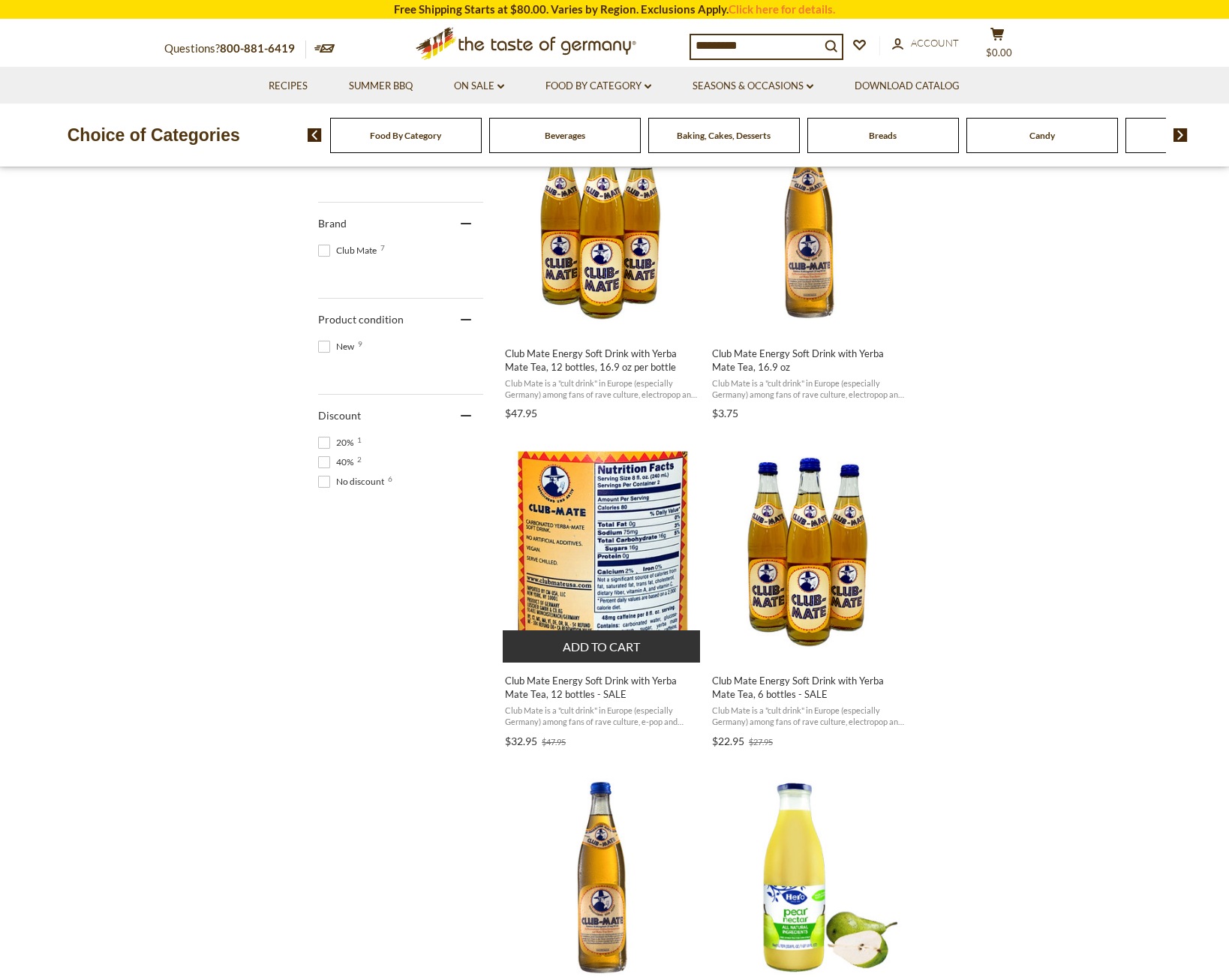 click on "Club Mate Energy Soft Drink with Yerba Mate Tea, 12 bottles - SALE" at bounding box center [602, 687] 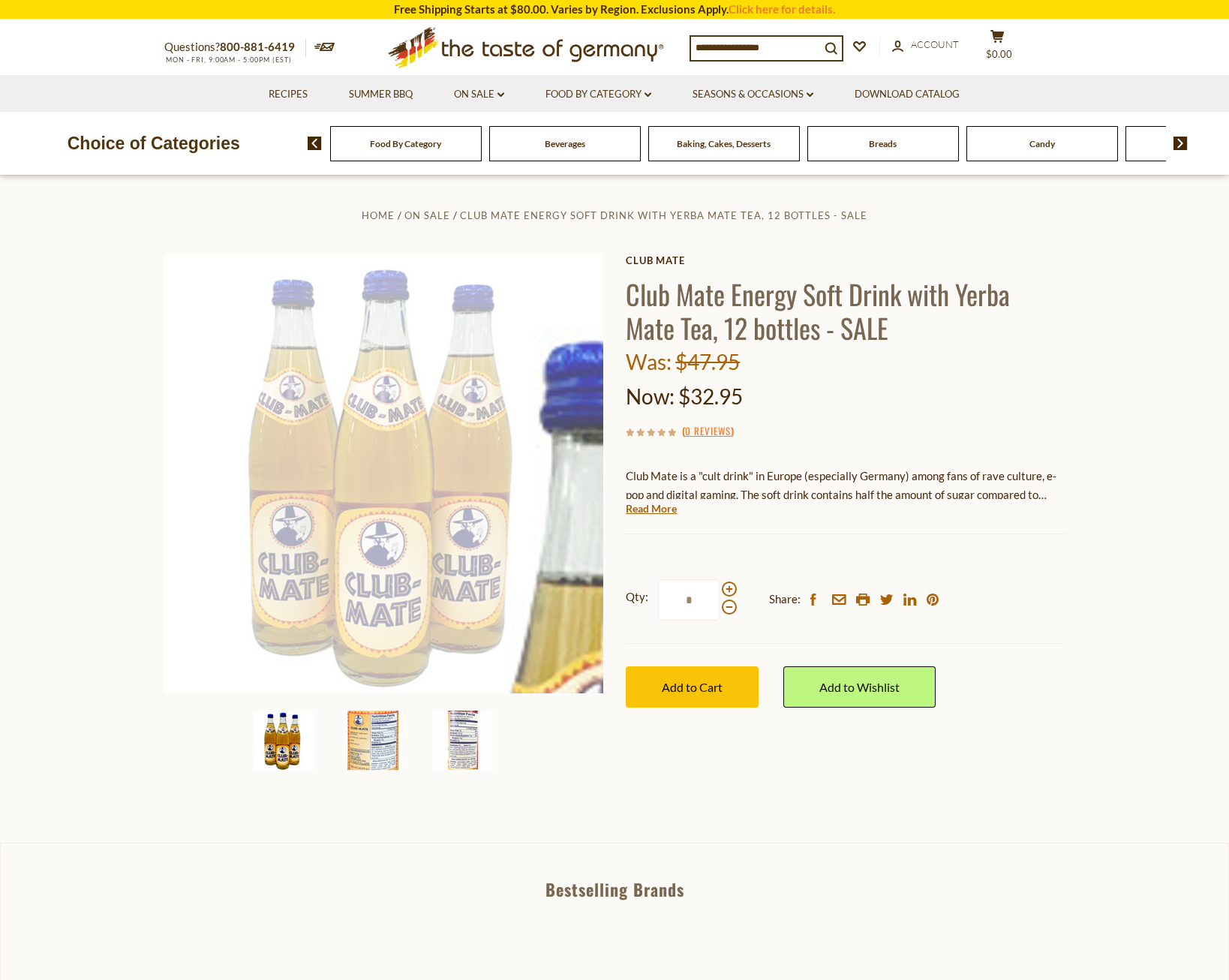 scroll, scrollTop: 0, scrollLeft: 0, axis: both 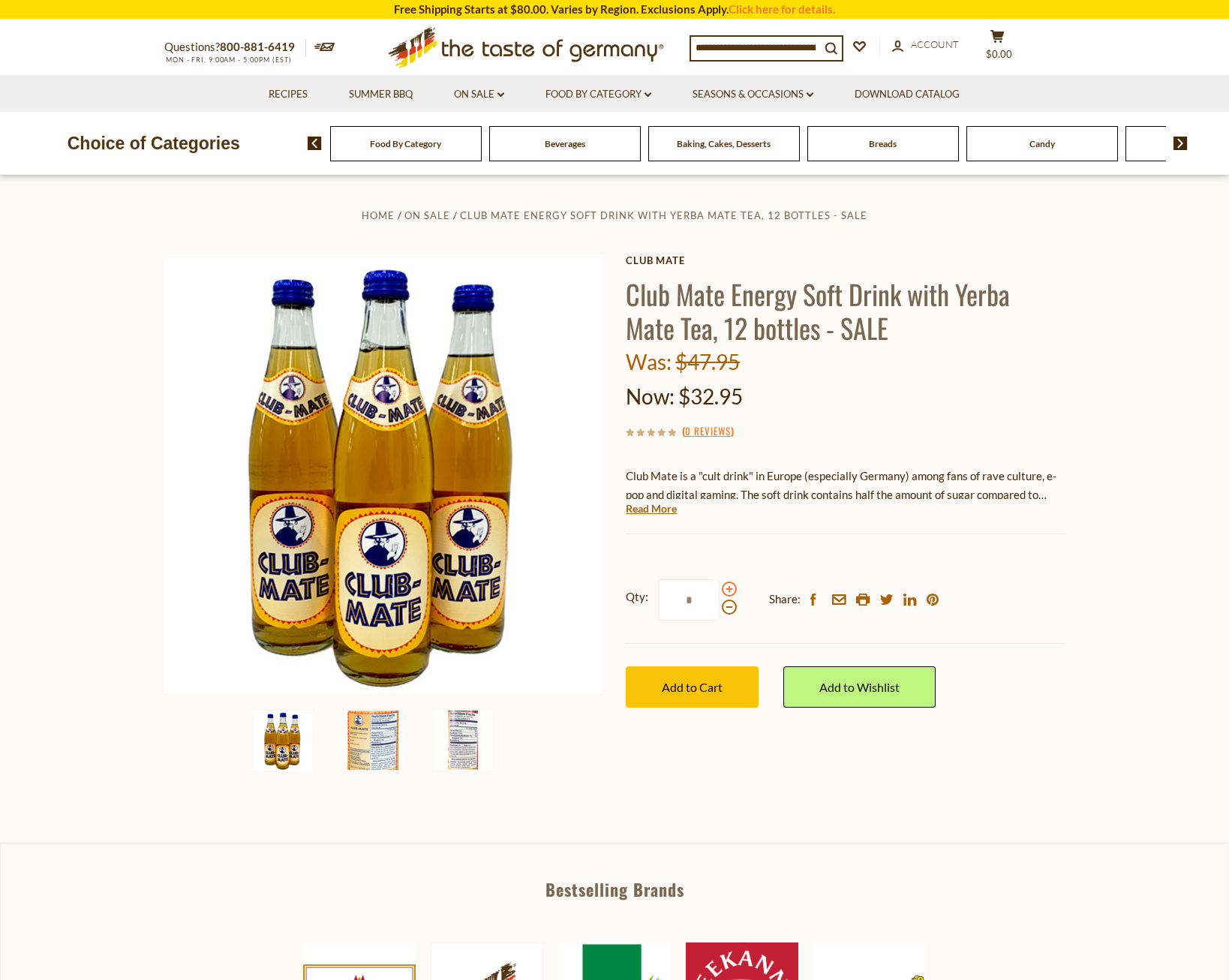 click at bounding box center (729, 589) 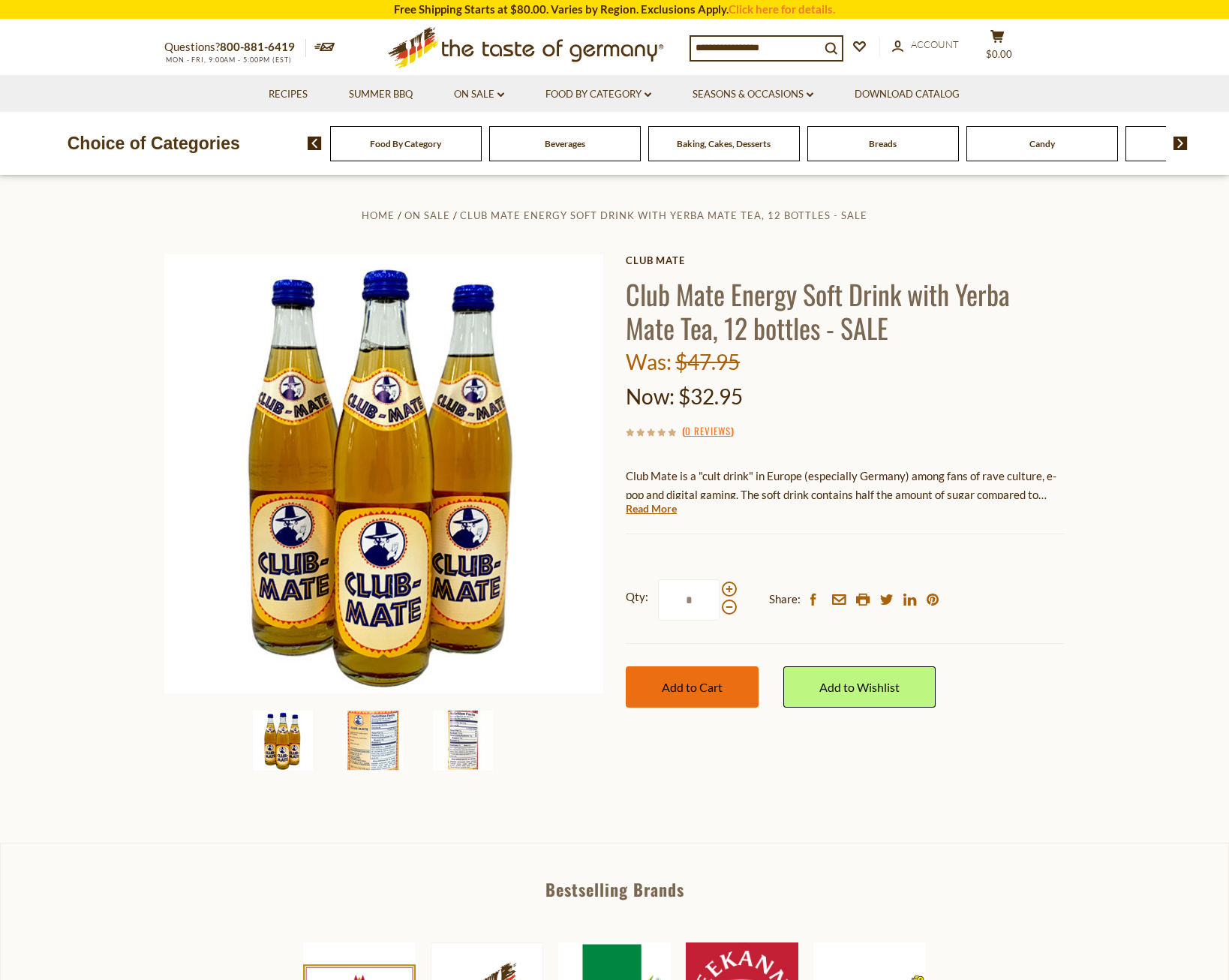 click on "Add to Cart" at bounding box center (692, 687) 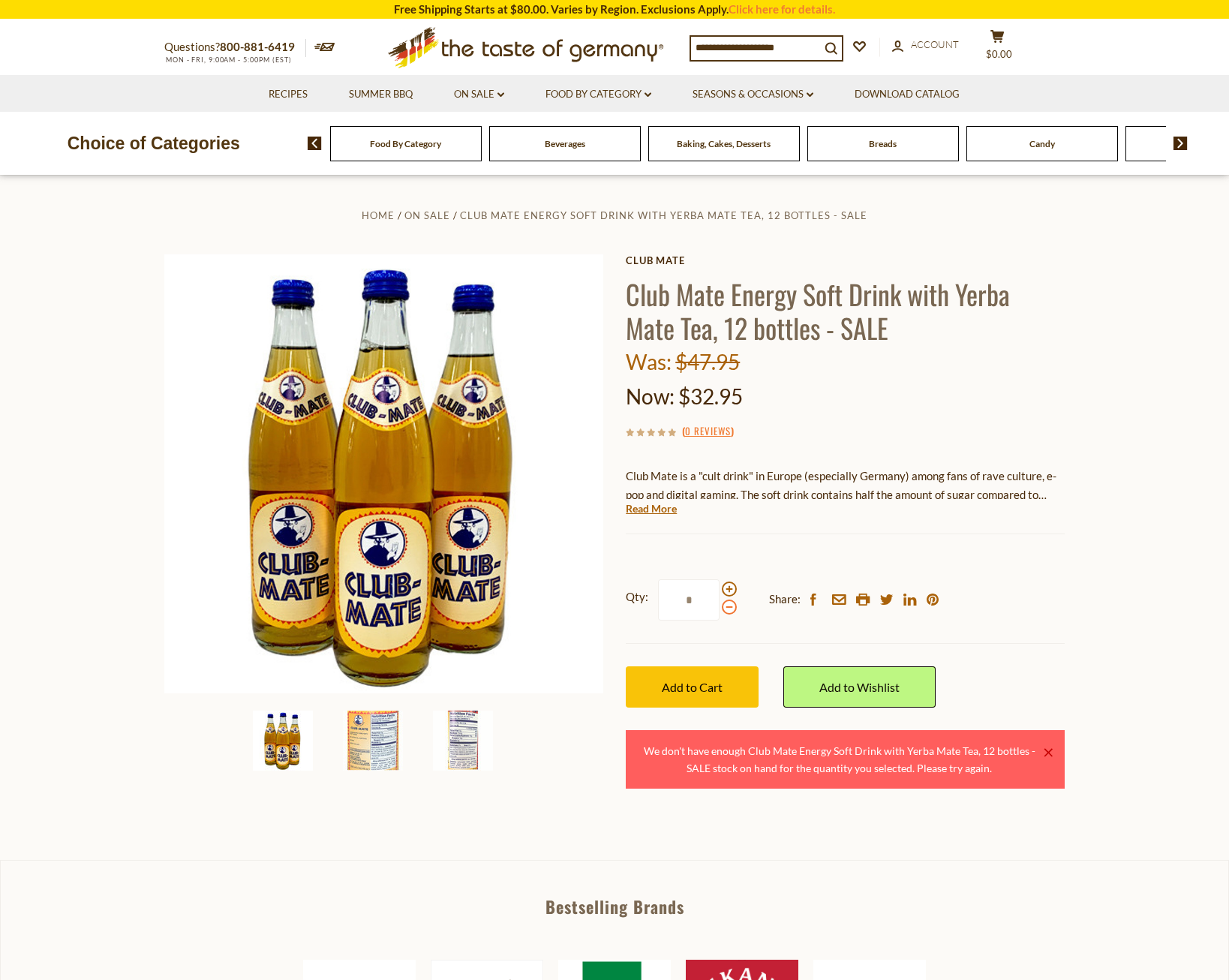 click at bounding box center (729, 607) 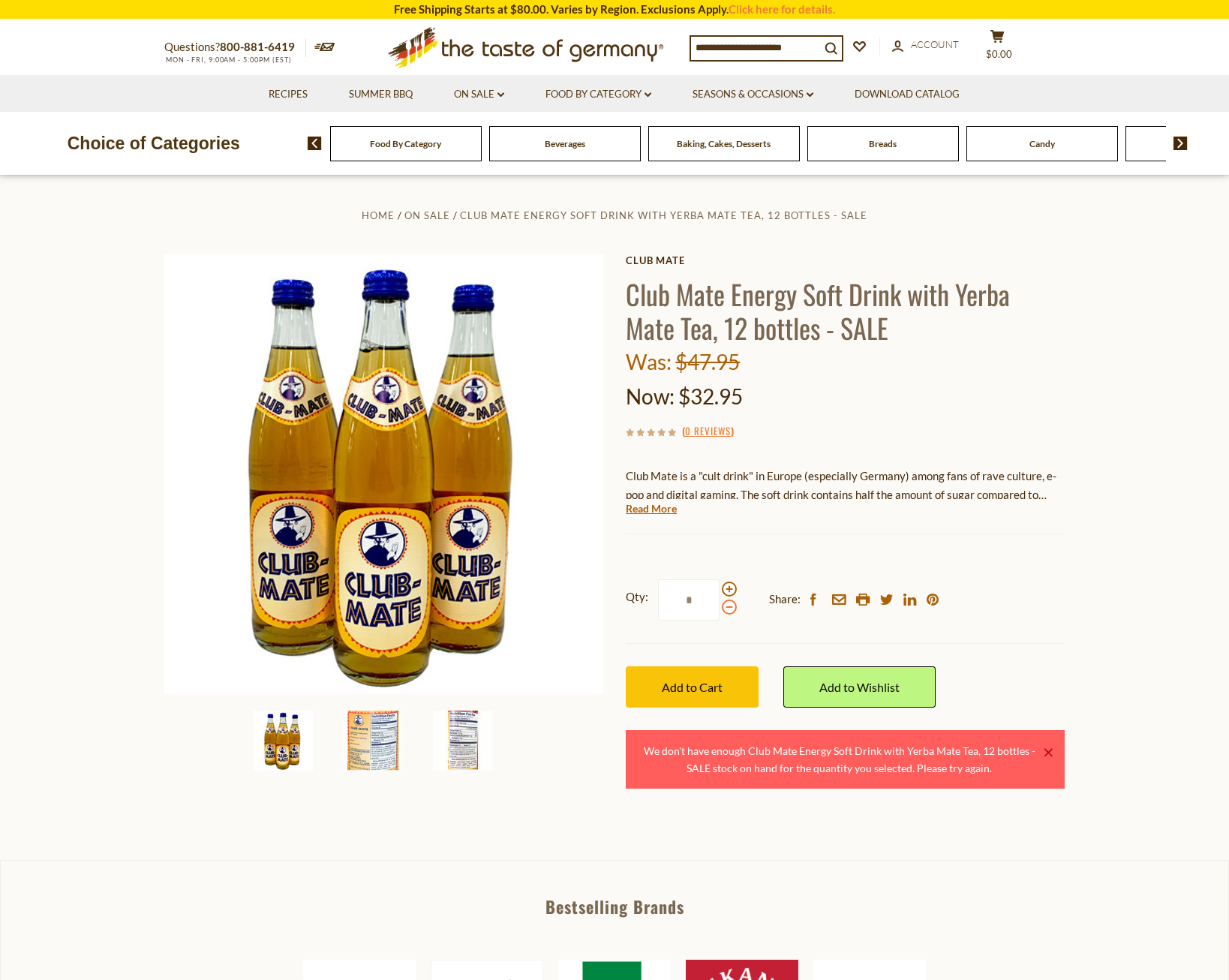 click at bounding box center (729, 607) 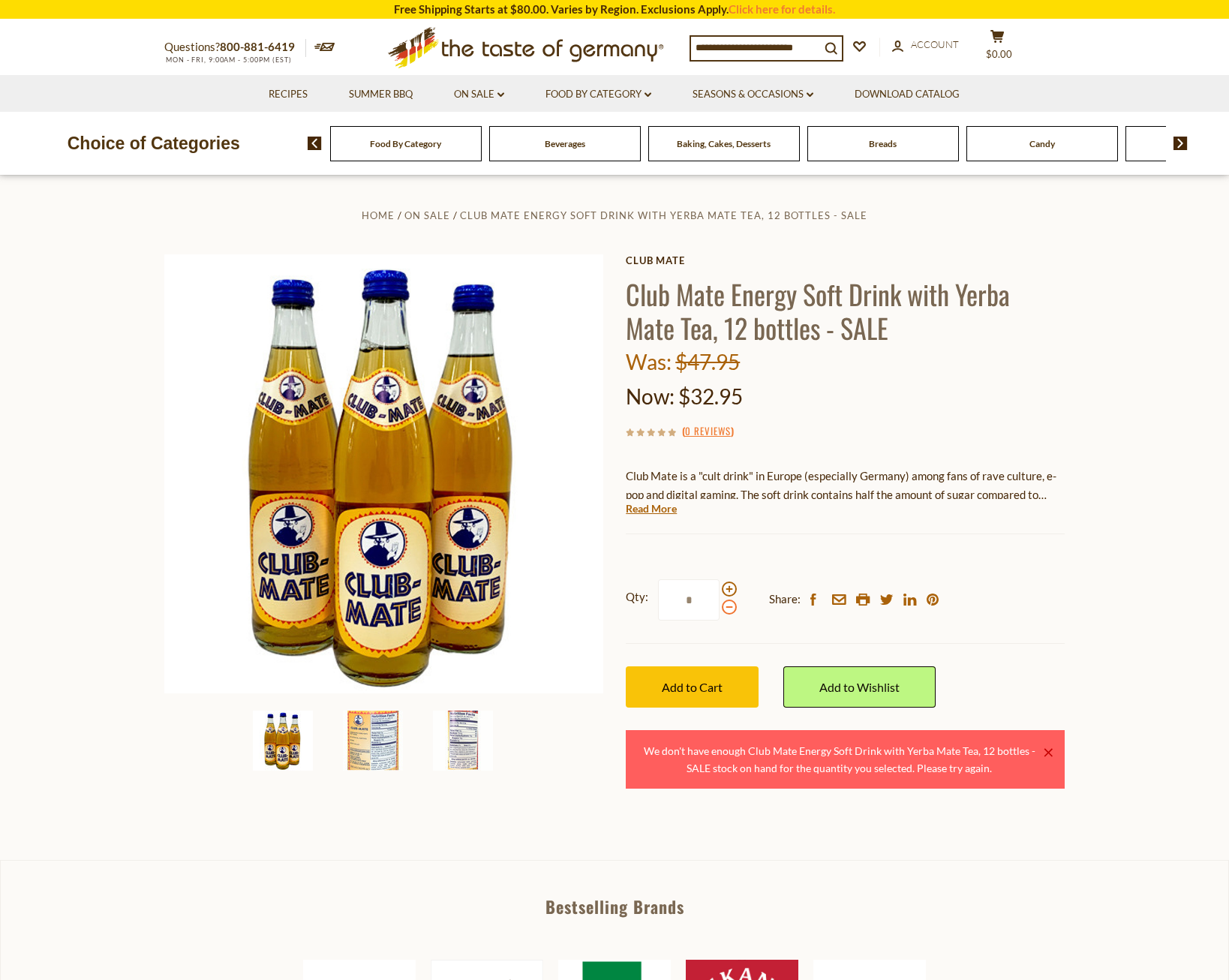 click at bounding box center (729, 607) 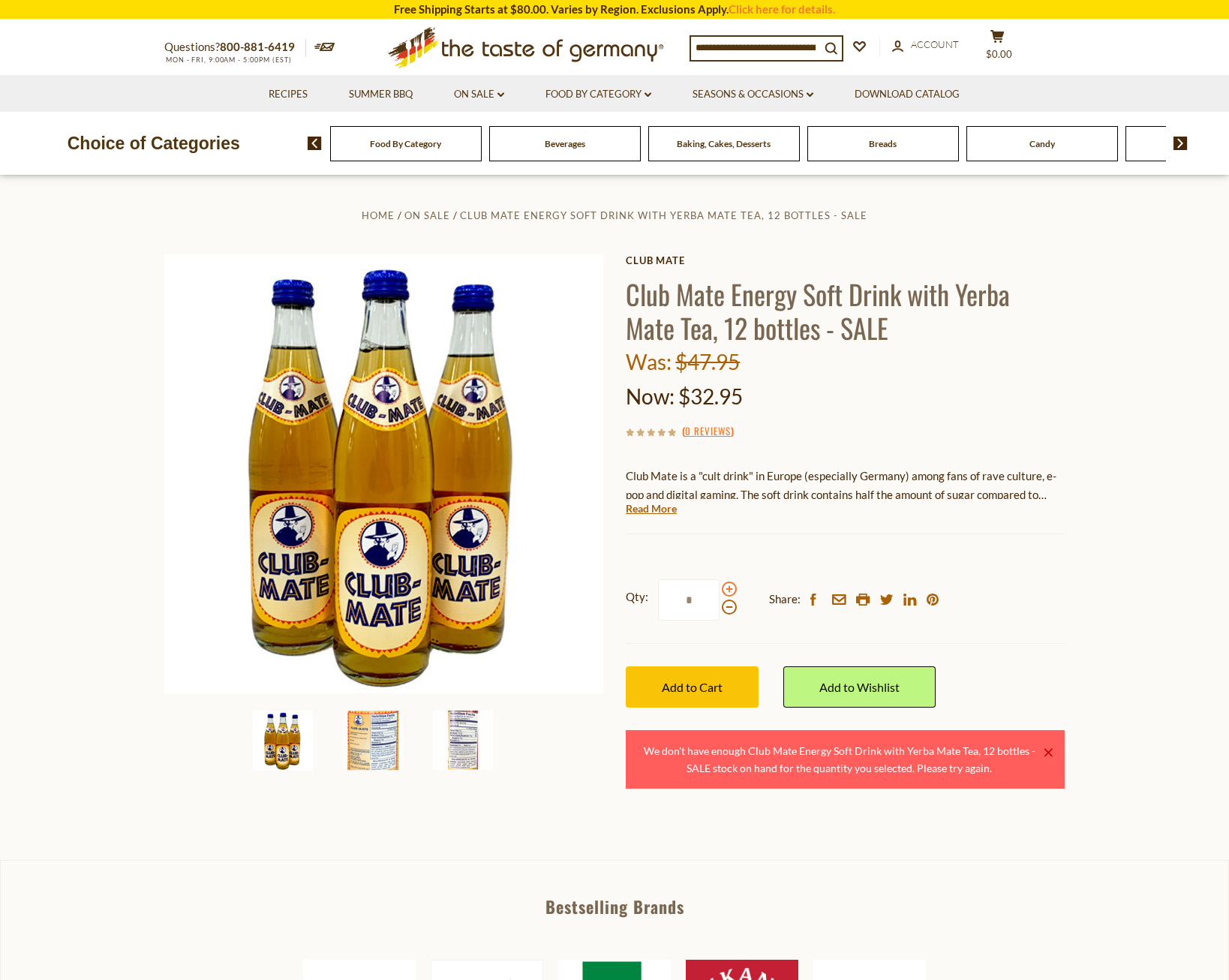 click at bounding box center (729, 589) 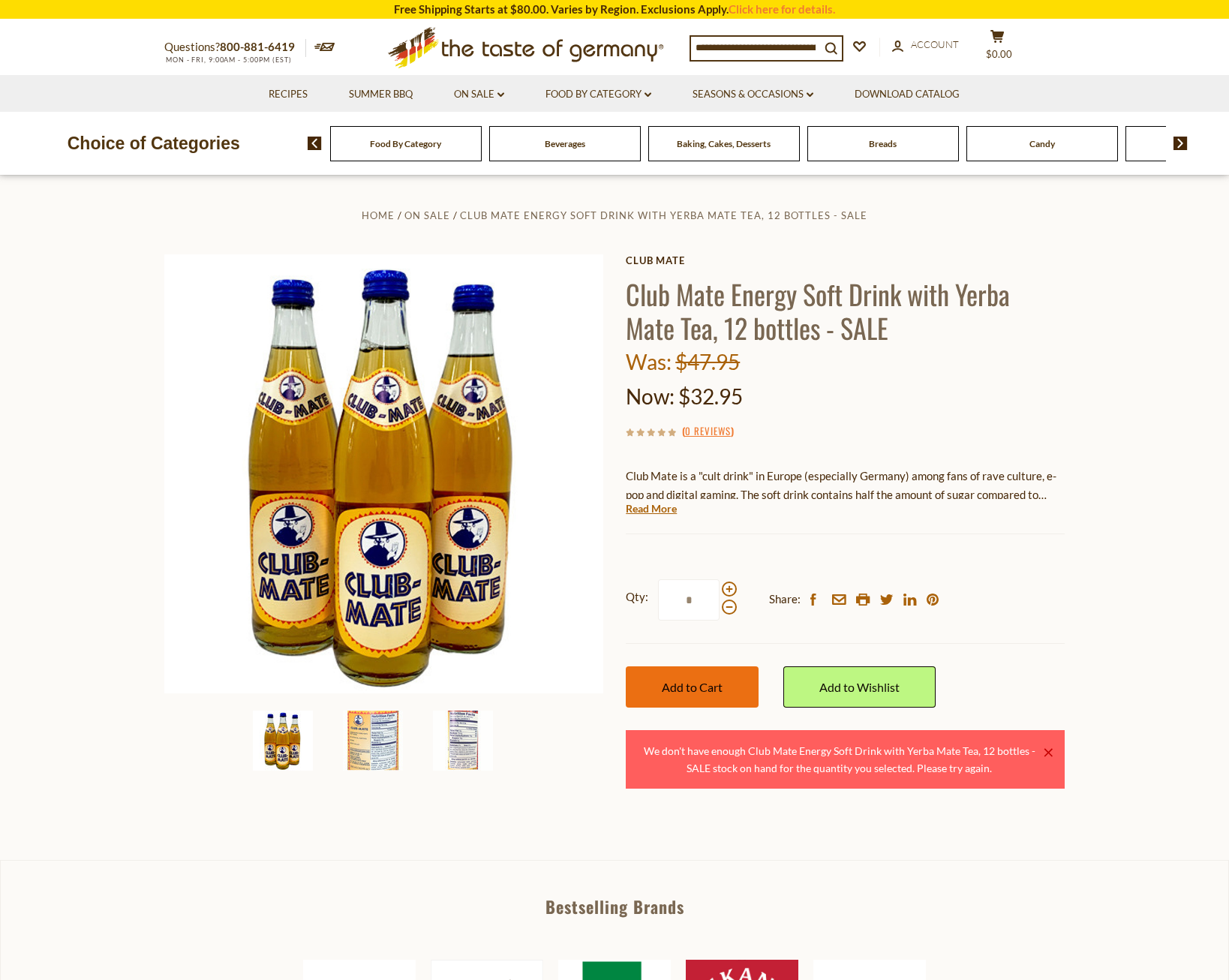 click on "Add to Cart" at bounding box center (692, 687) 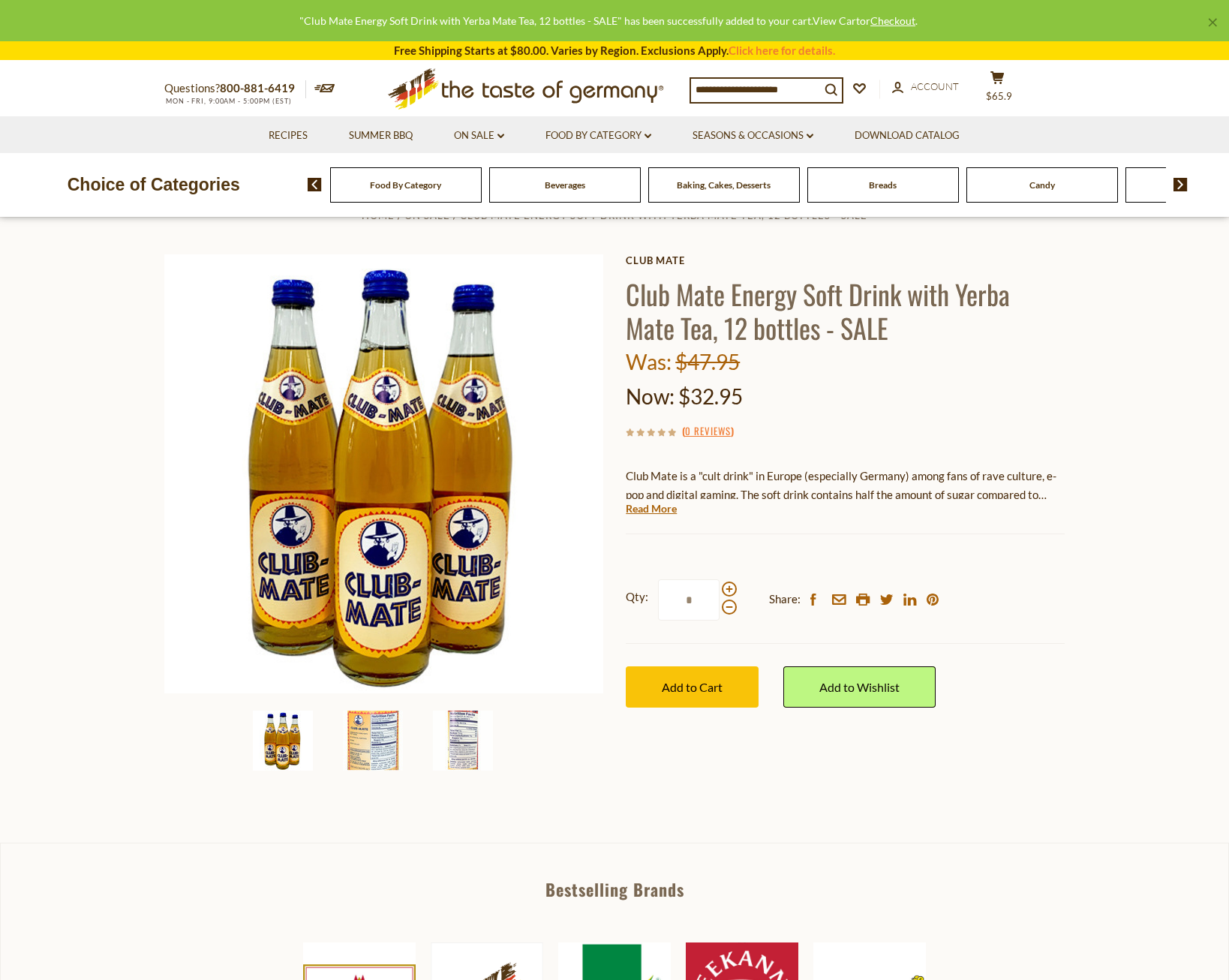 click on "View Cart" at bounding box center (836, 20) 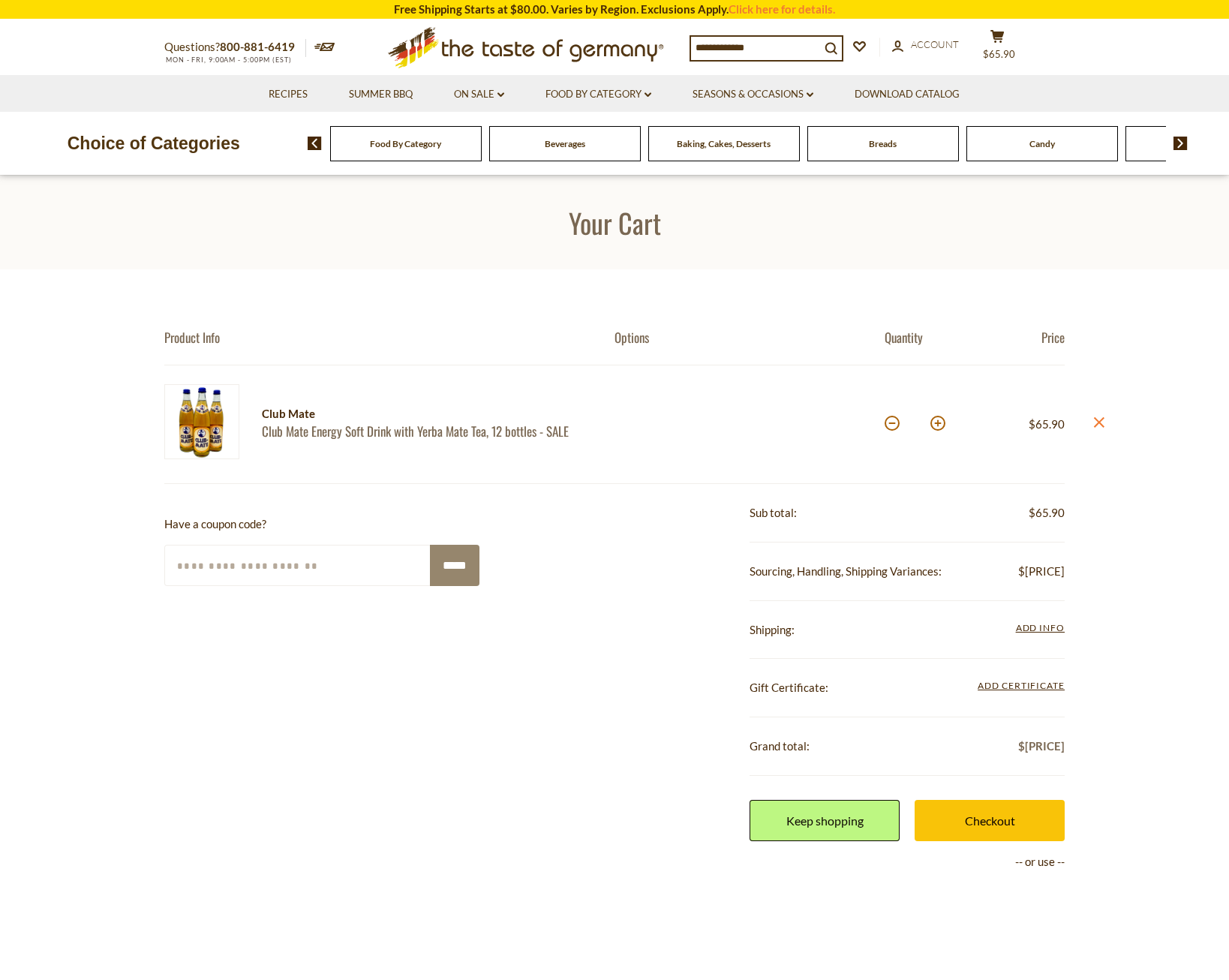 scroll, scrollTop: 0, scrollLeft: 0, axis: both 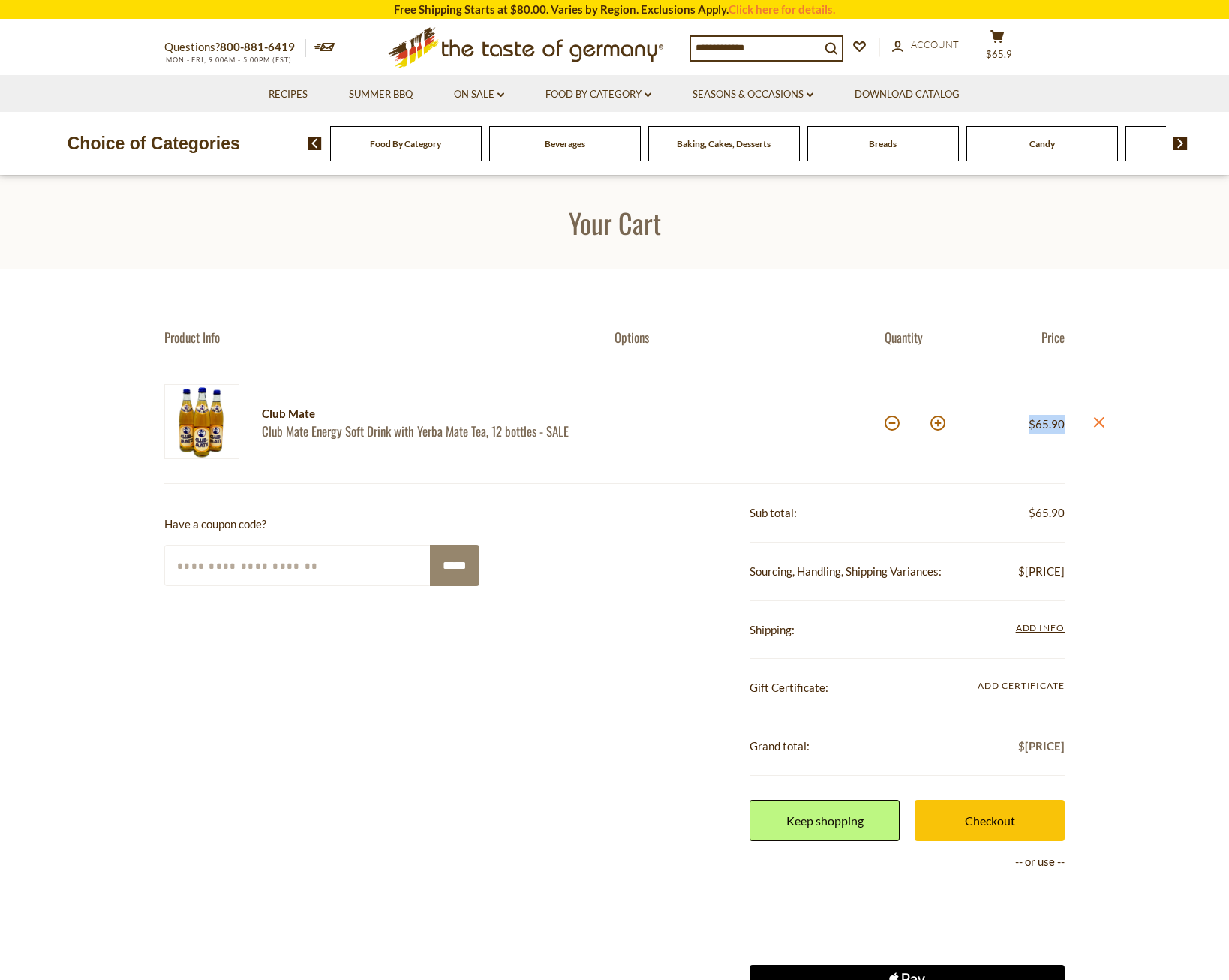 drag, startPoint x: 1065, startPoint y: 422, endPoint x: 1028, endPoint y: 425, distance: 37.121422 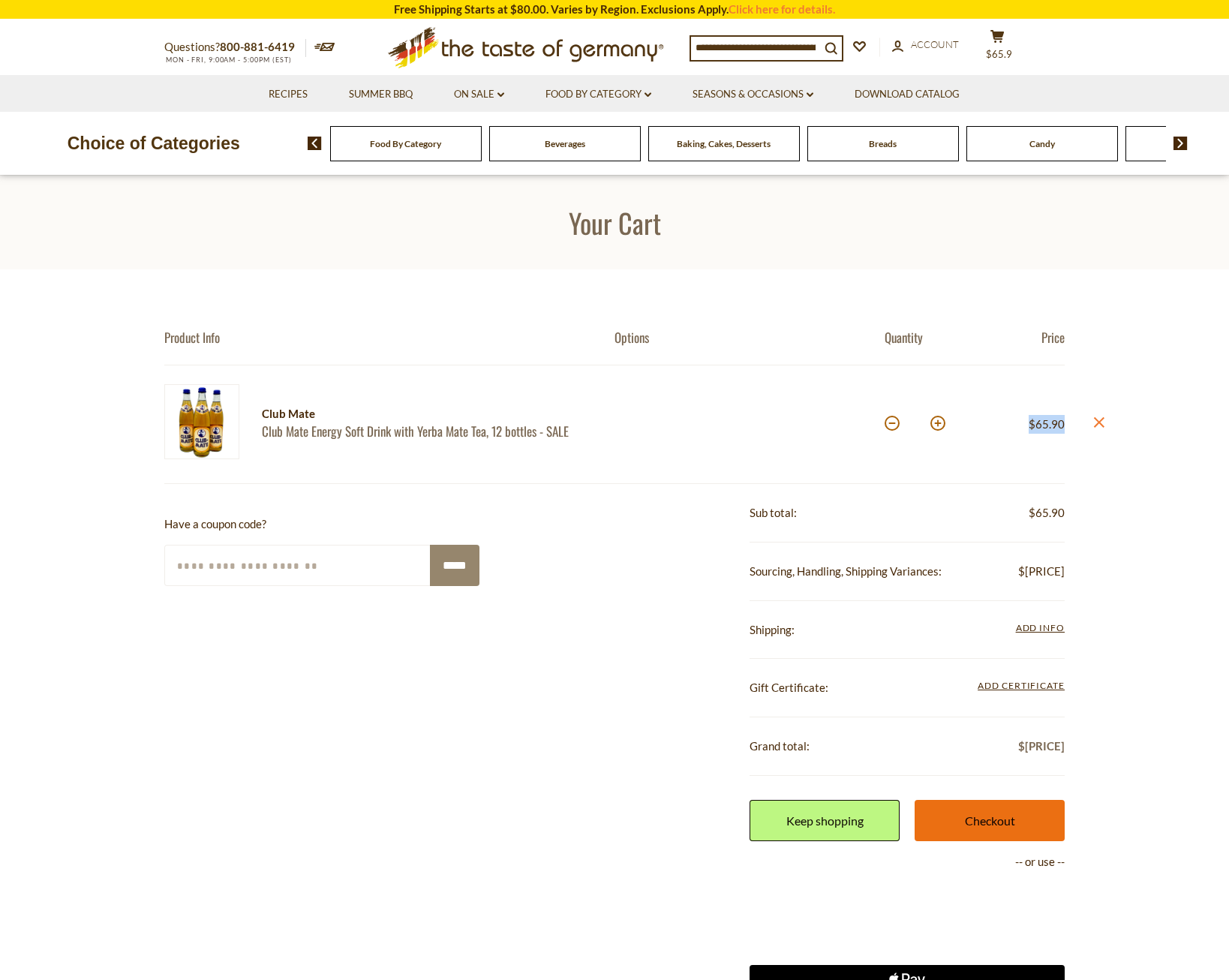 click on "Checkout" at bounding box center [990, 820] 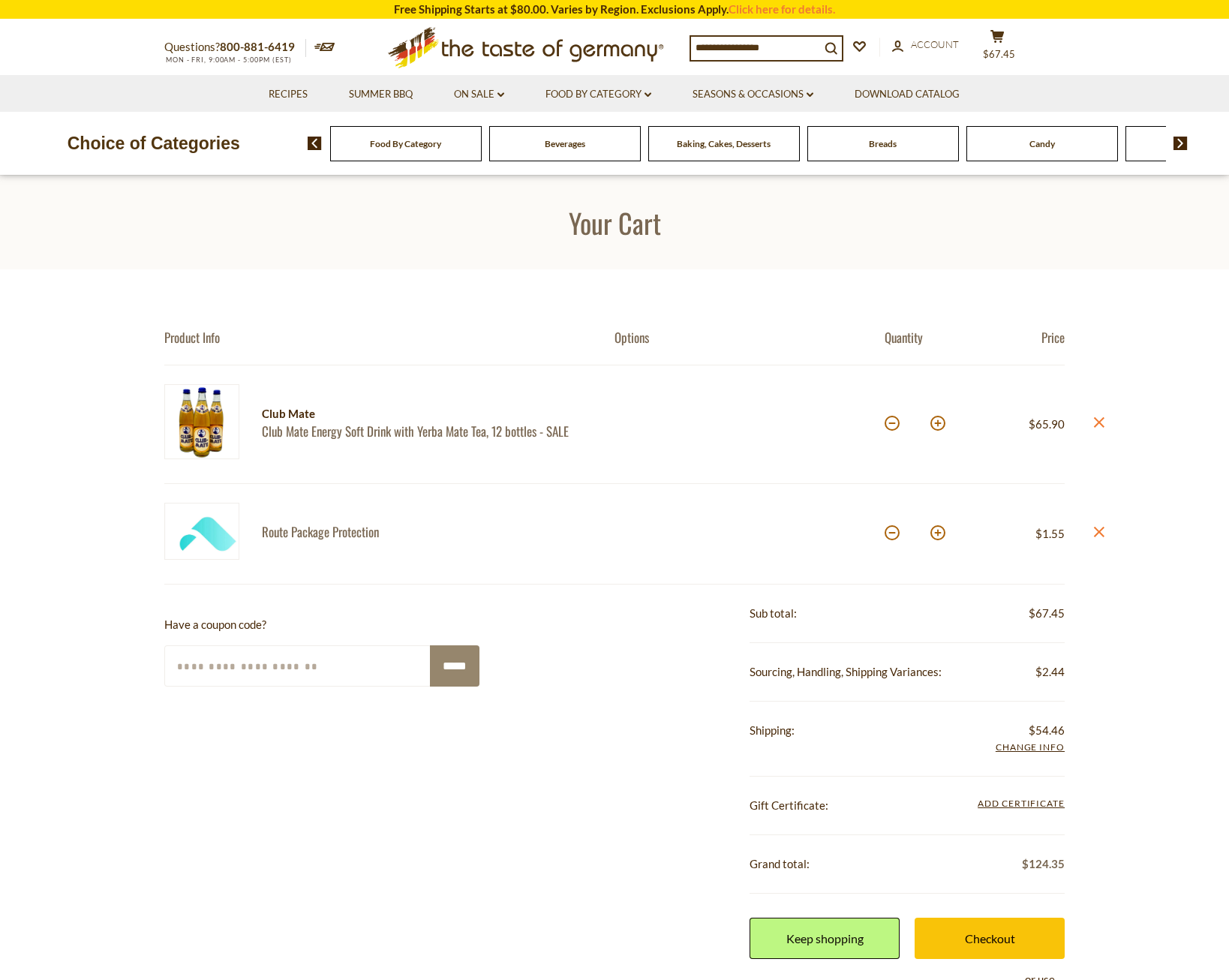 scroll, scrollTop: 0, scrollLeft: 0, axis: both 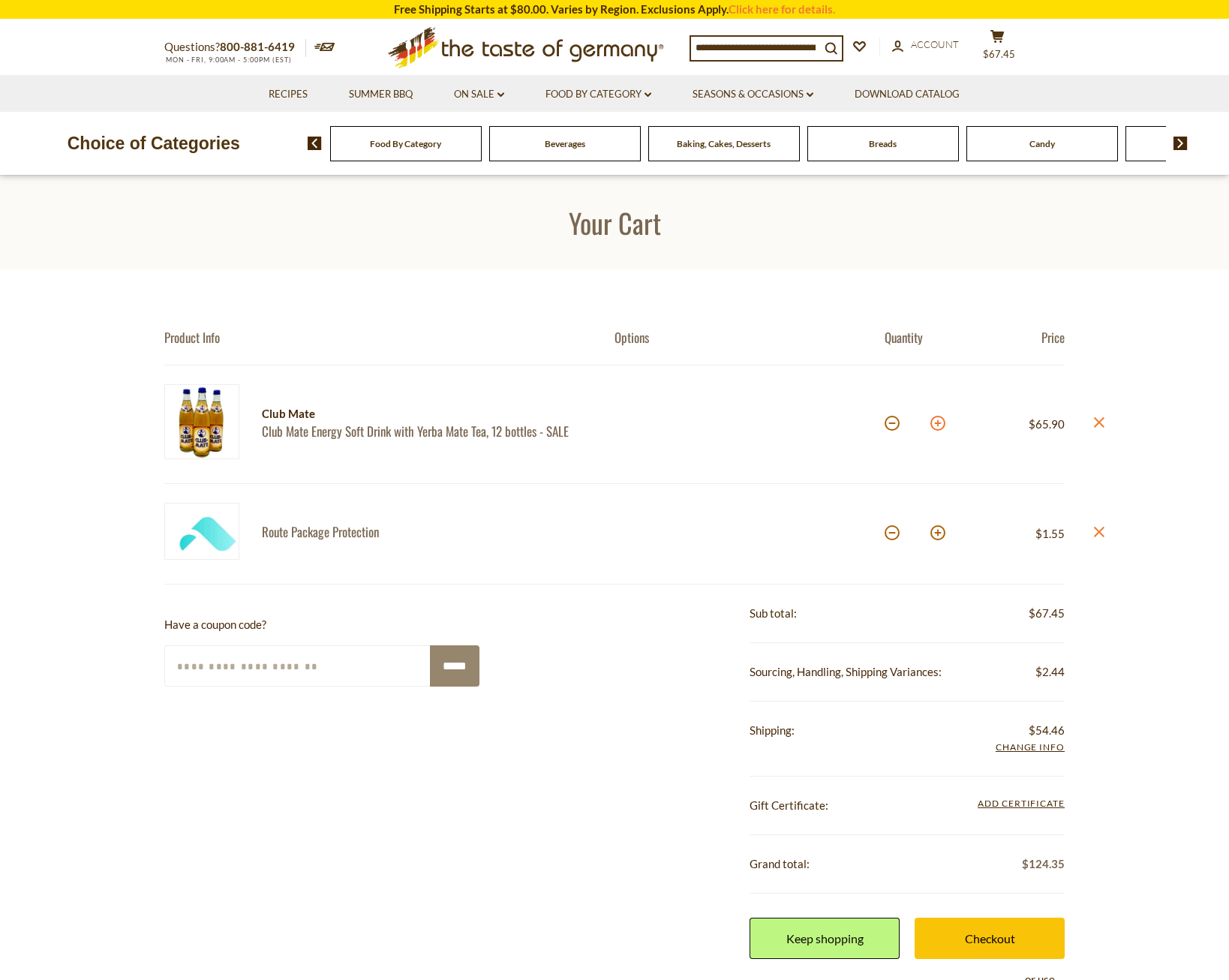click at bounding box center (938, 423) 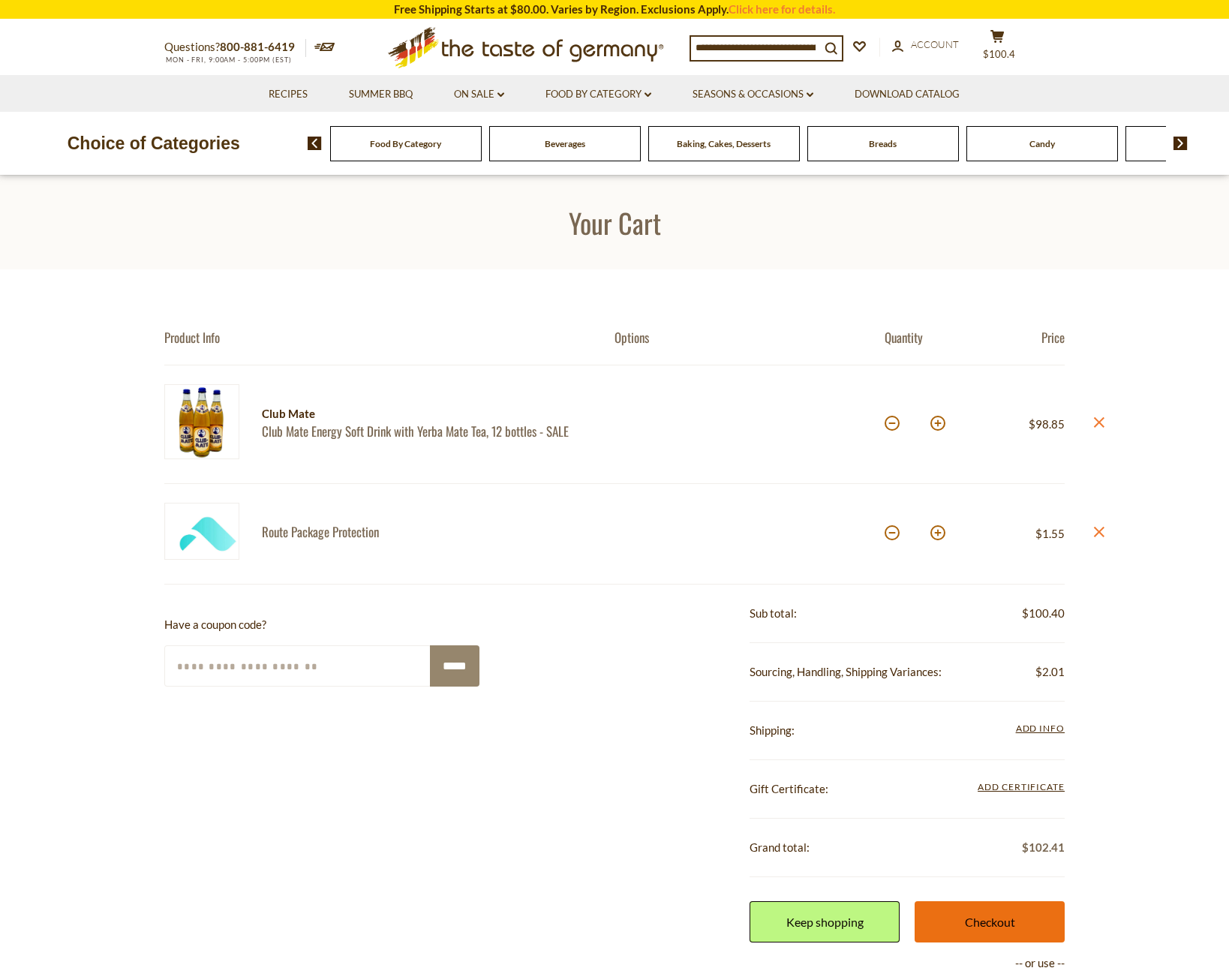 click on "Checkout" at bounding box center (990, 921) 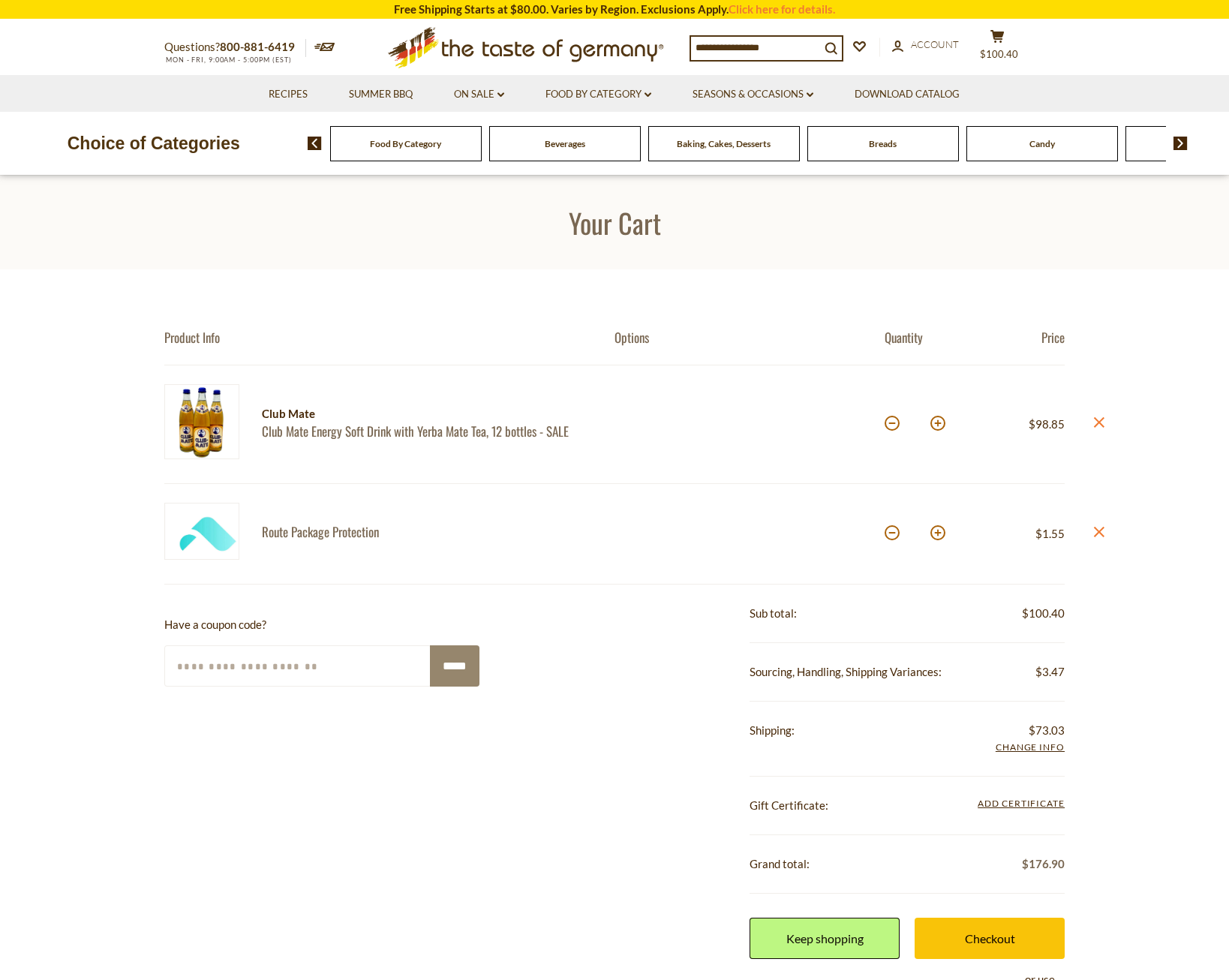 scroll, scrollTop: 0, scrollLeft: 0, axis: both 